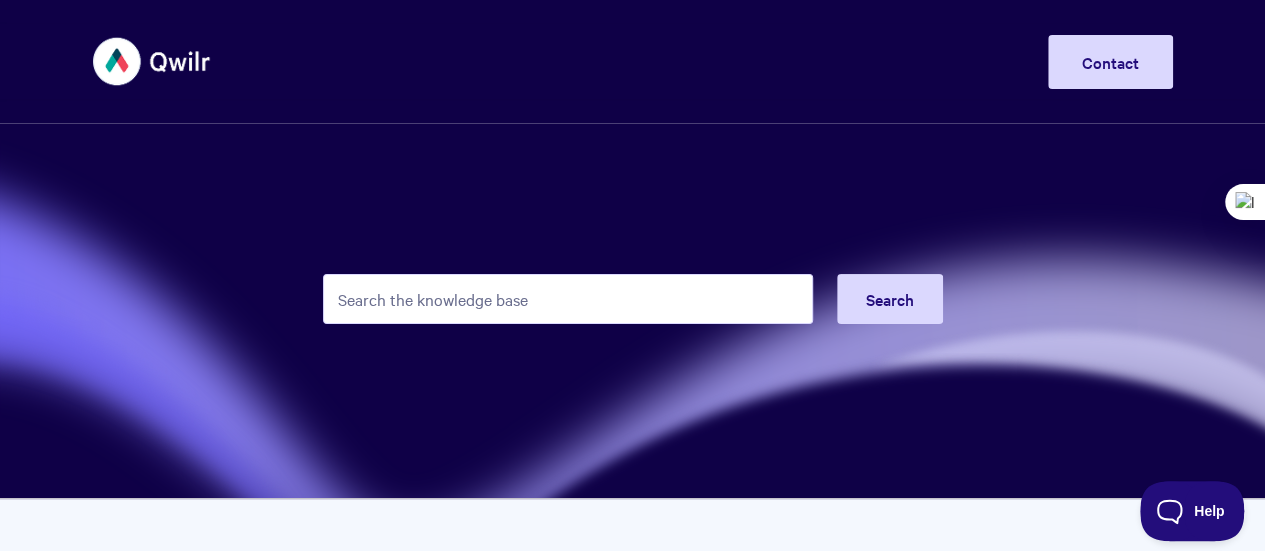 scroll, scrollTop: 0, scrollLeft: 0, axis: both 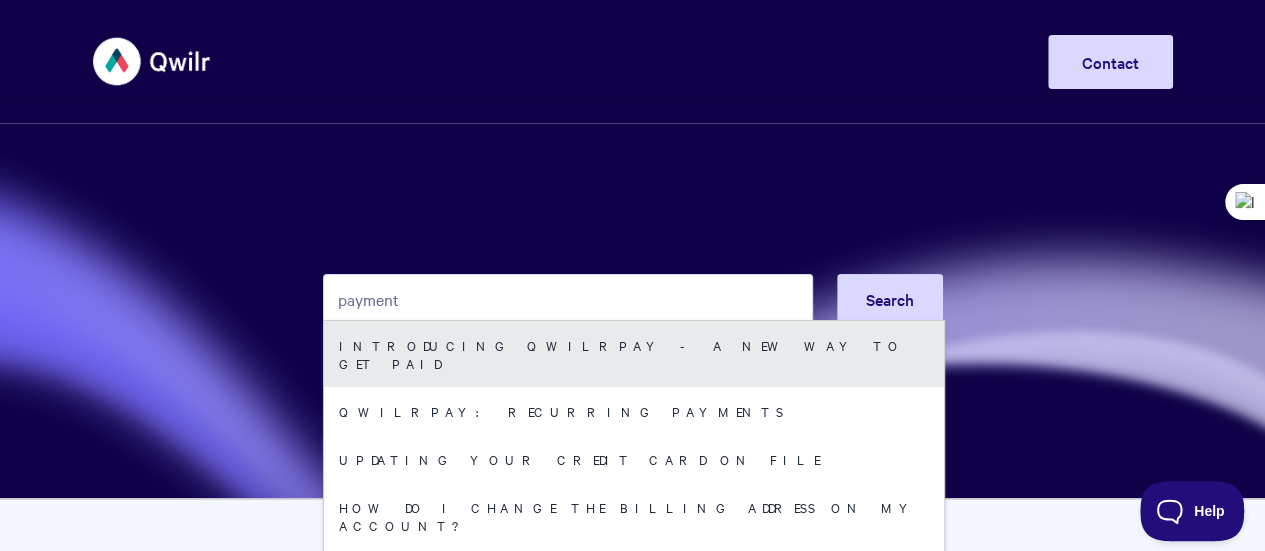 click on "Introducing QwilrPay -  A New Way to Get Paid" at bounding box center [634, 354] 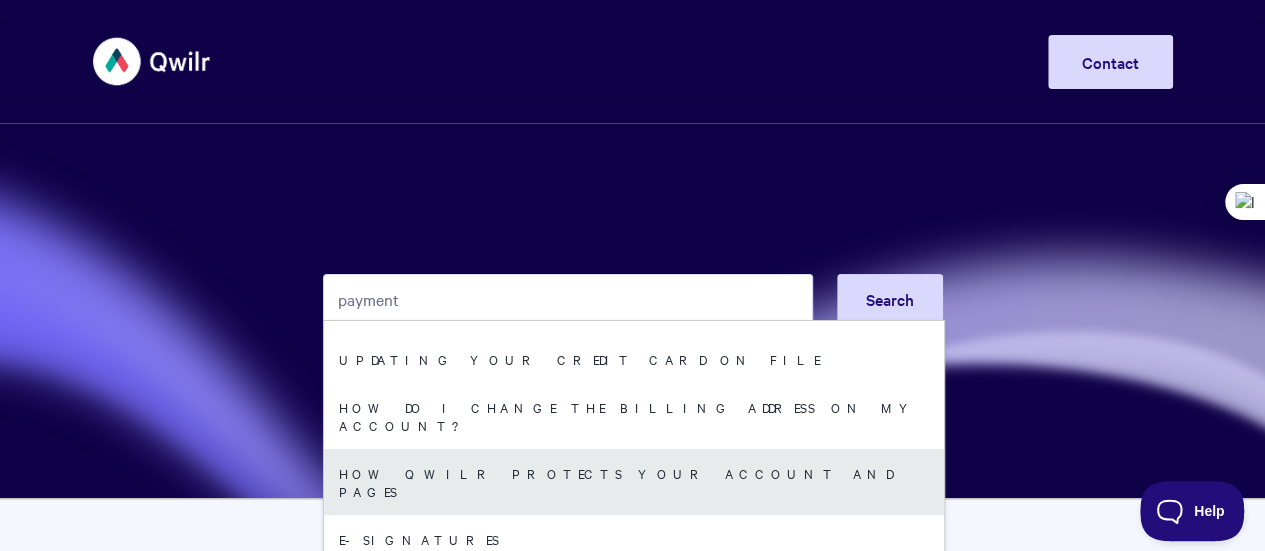 scroll, scrollTop: 144, scrollLeft: 0, axis: vertical 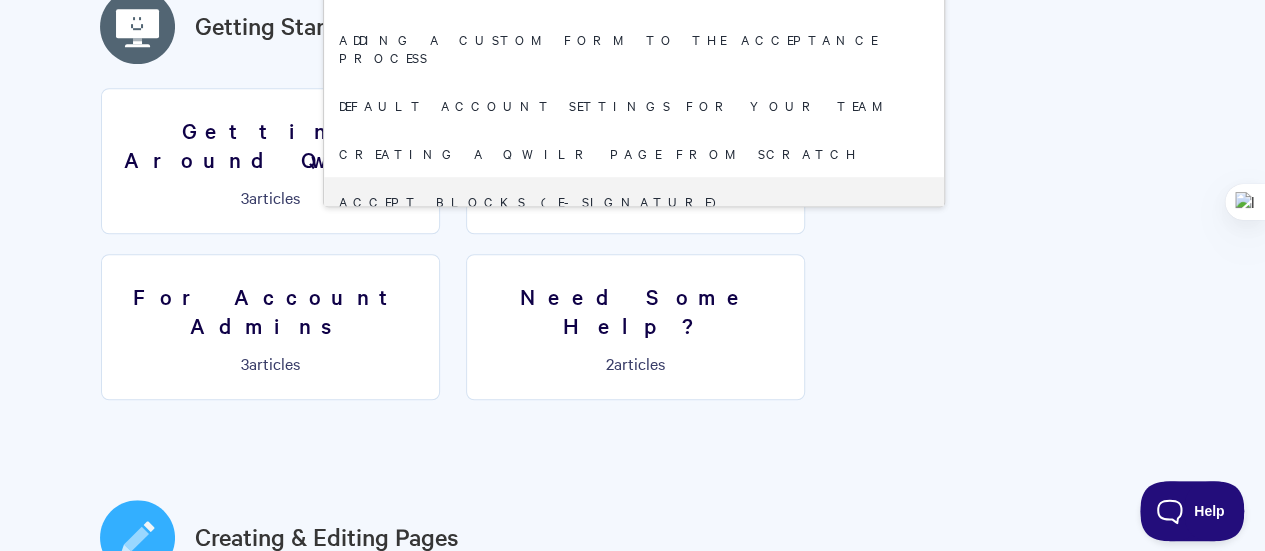 click on "No results found
Getting Started
Getting Around Qwilr
3  articles
Your First Qwilr Page
3
3 2 6 15 9 7 8" at bounding box center [633, 2283] 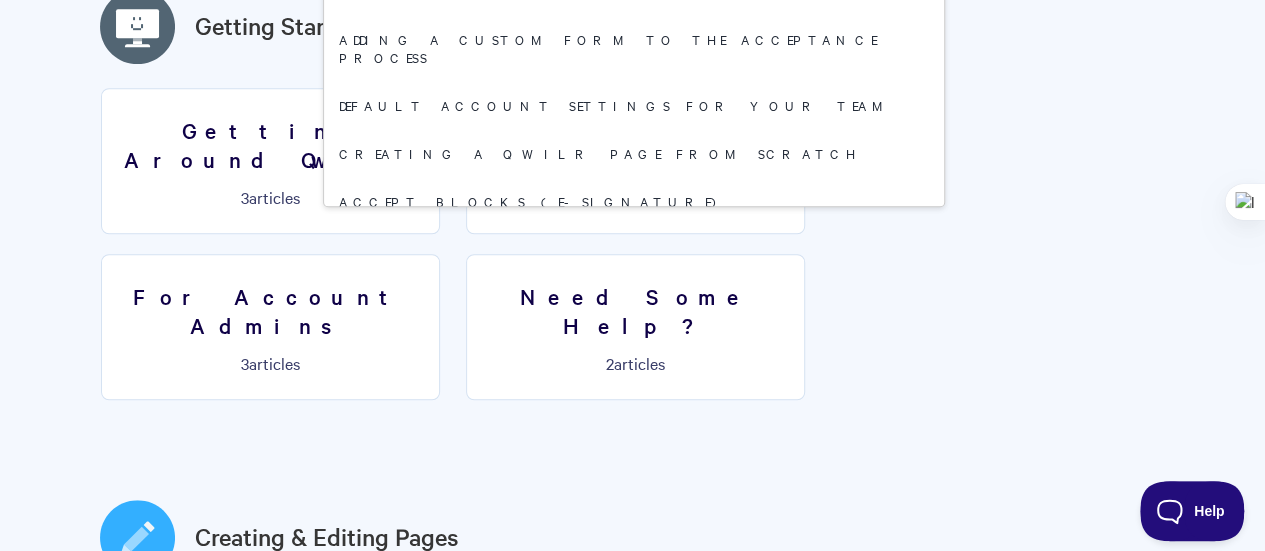 click on "Accessing and downloading the Audit Trail" at bounding box center (634, 249) 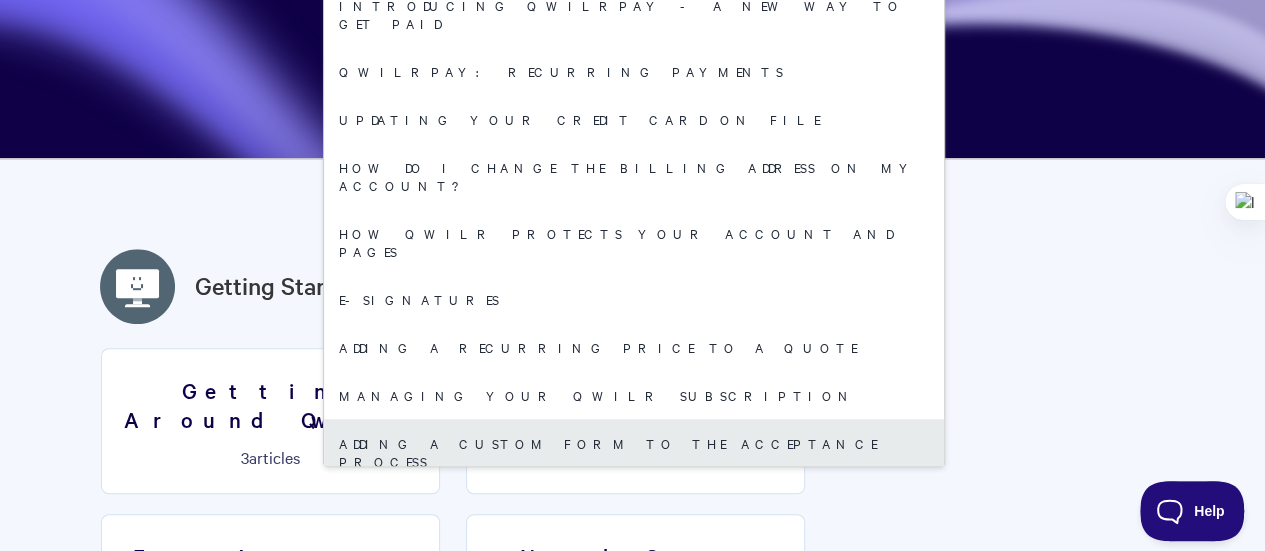 scroll, scrollTop: 0, scrollLeft: 0, axis: both 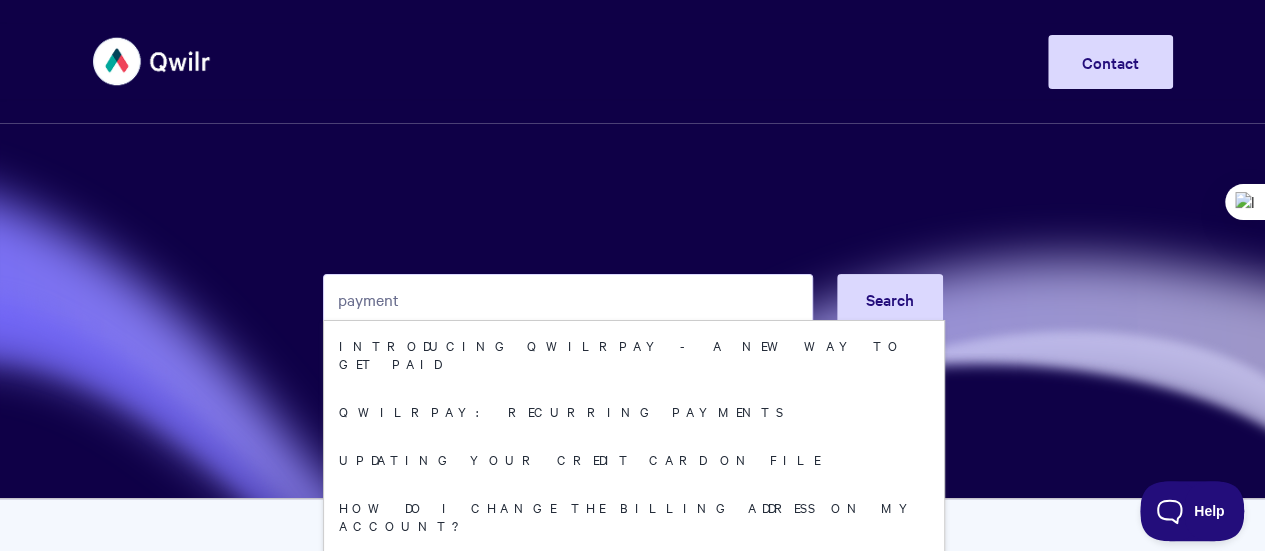 click on "payment" at bounding box center [568, 299] 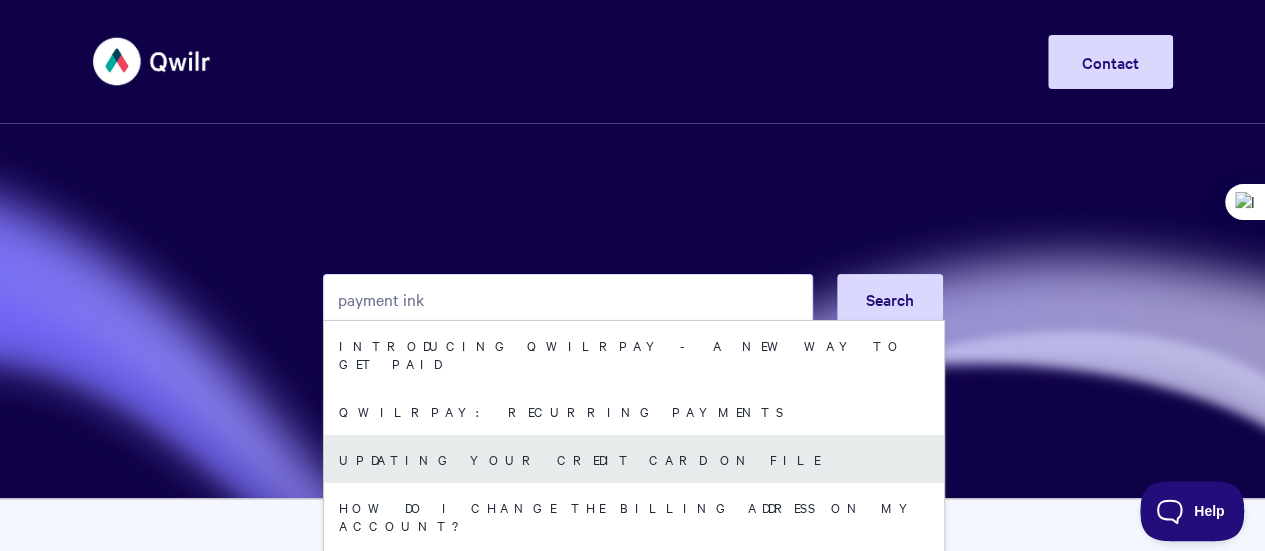 type on "payment ink" 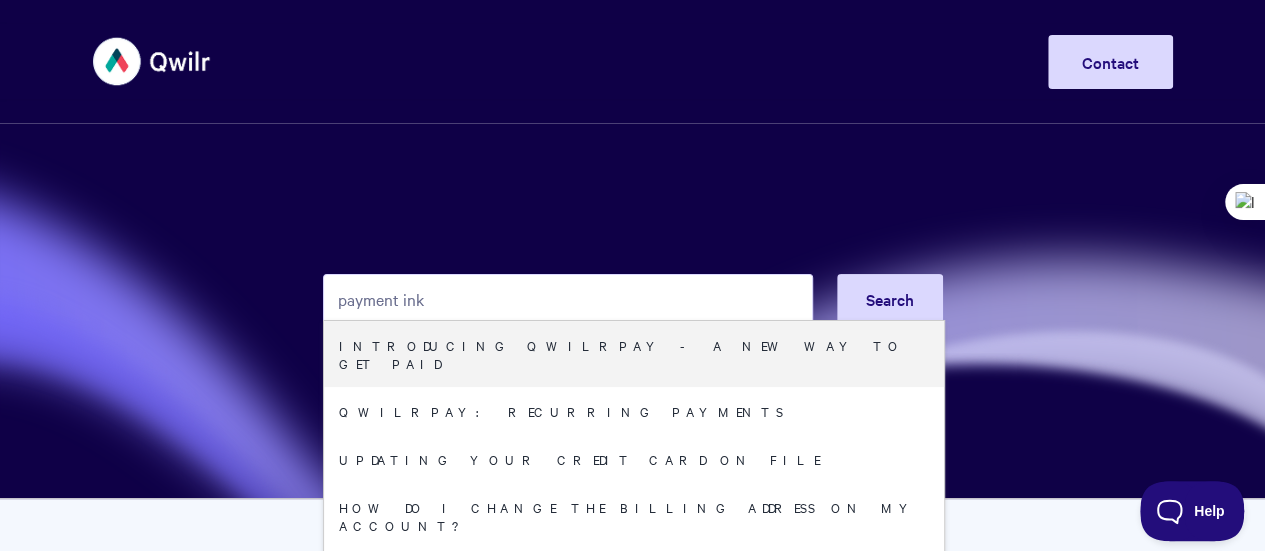click on "payment ink
Search
Introducing QwilrPay -  A New Way to Get Paid QwilrPay: Recurring Payments Updating your credit card on file How do I change the billing address on my account? How Qwilr Protects Your Account and Pages E-signatures Adding A Recurring Price To A Quote Managing your Qwilr subscription Adding a custom form to the acceptance process Default Account Settings For Your Team Creating a Qwilr Page from Scratch Accept Blocks (E-Signature) Accessing and downloading the Audit Trail" at bounding box center [632, 249] 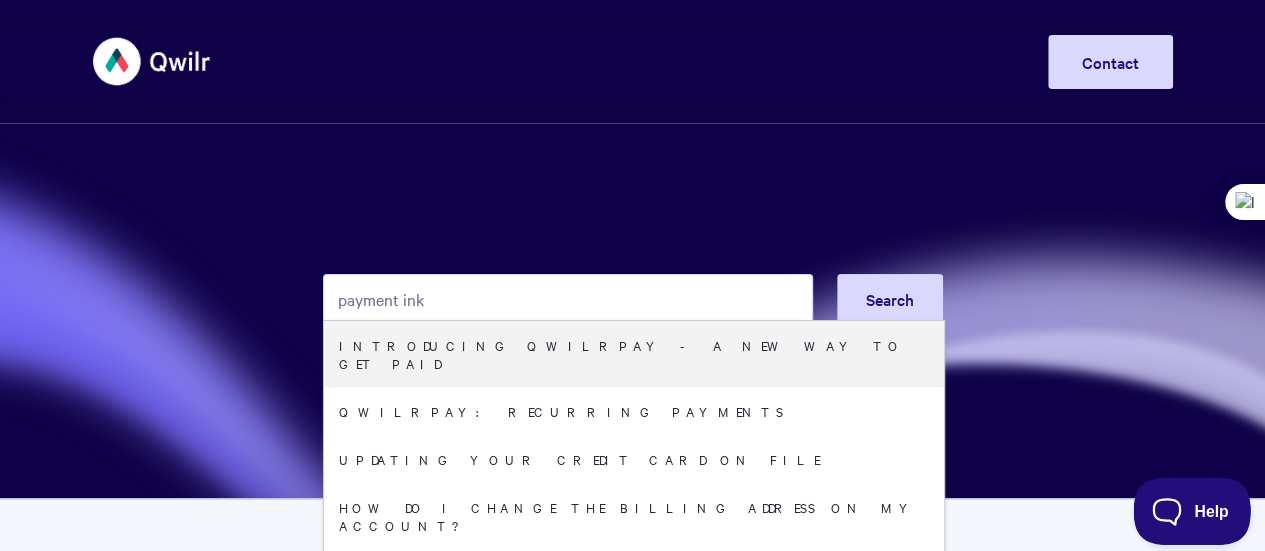 click on "Help" at bounding box center [1185, 507] 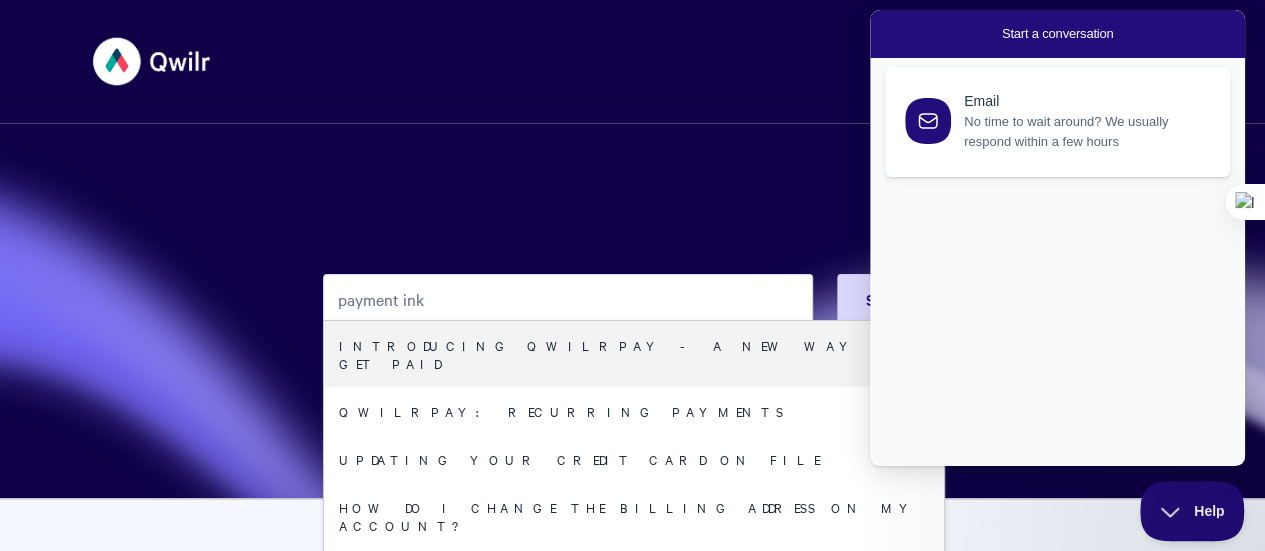 scroll, scrollTop: 0, scrollLeft: 0, axis: both 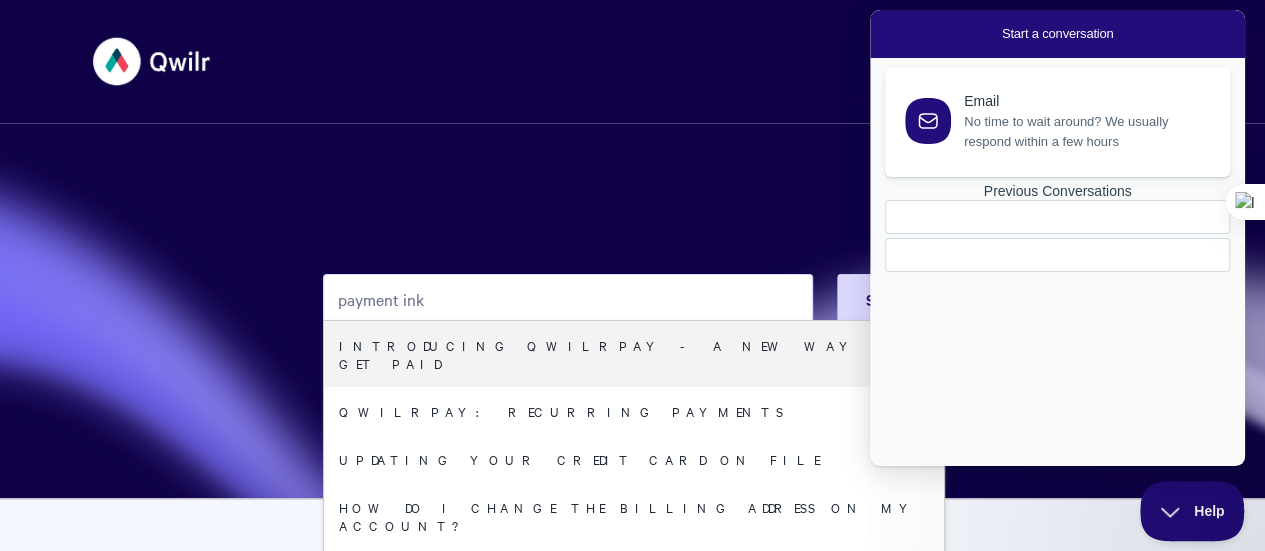 click at bounding box center [1057, 255] 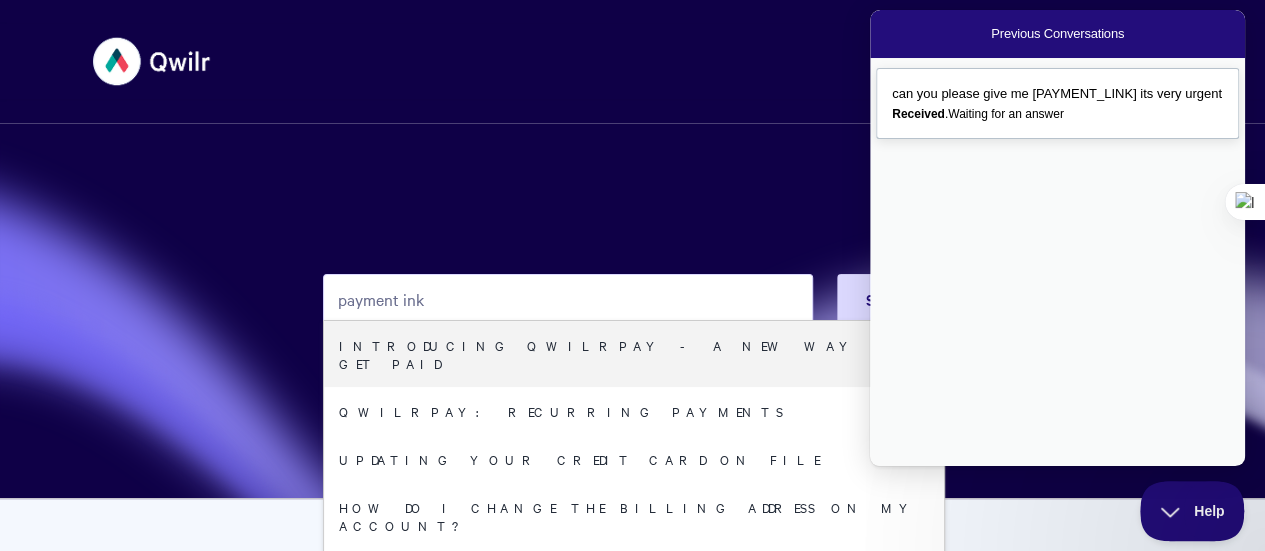 click on "Received .  Waiting for an answer" at bounding box center [978, 114] 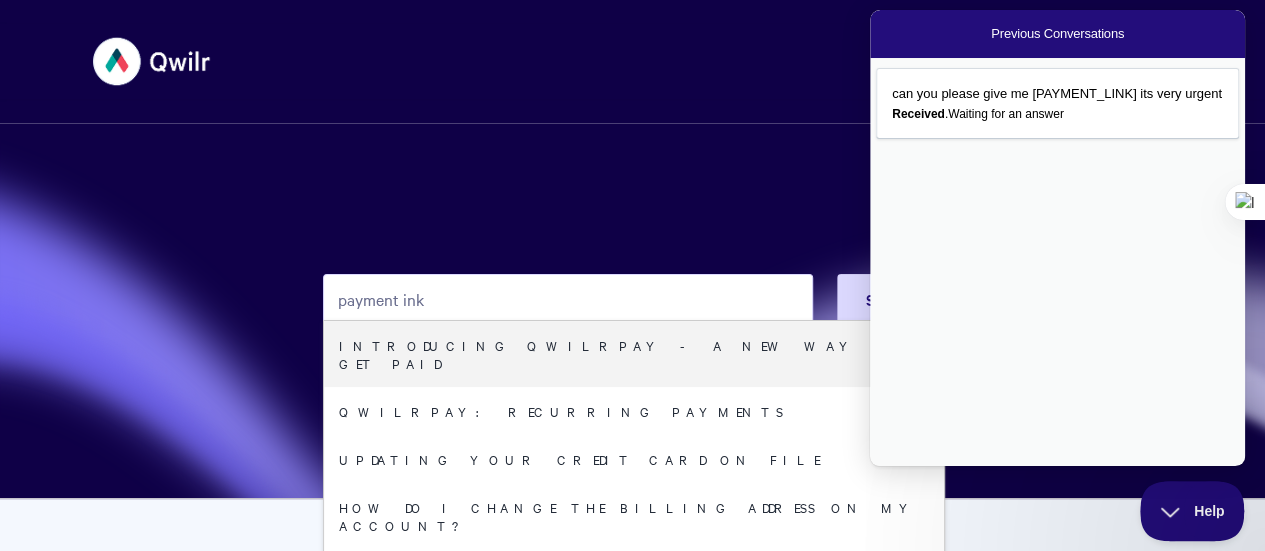 click on "Received. Waiting for an answer" at bounding box center (970, 961) 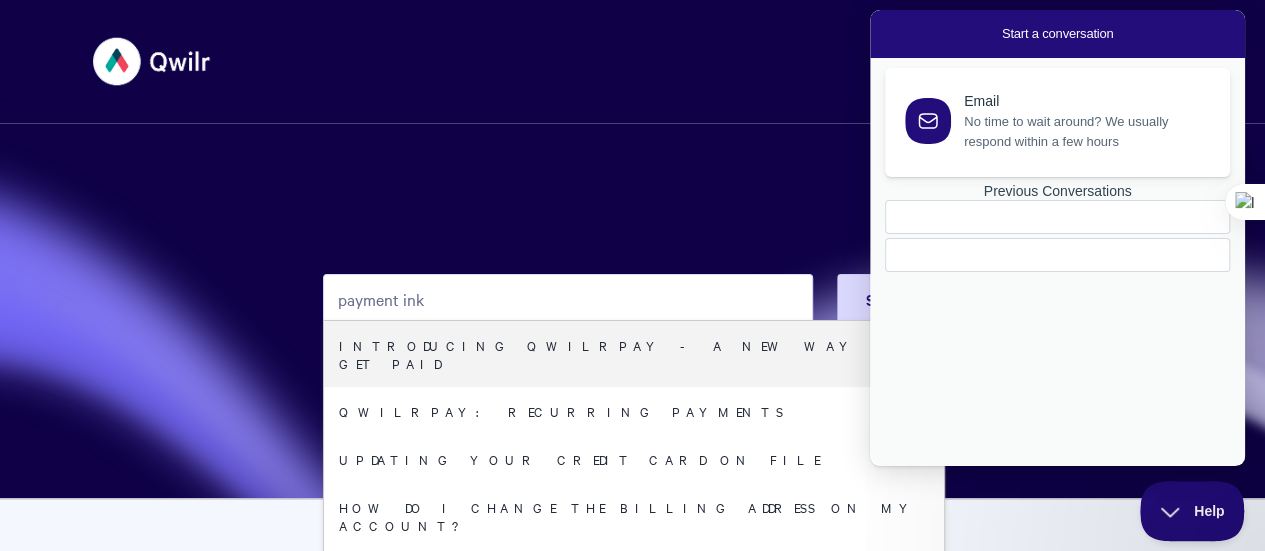 click on "Toggle Navigation
Home
Getting Started
Creating & Editing Pages
Sharing & Analyzing Pages
Integrations
Account Management & Billing
Troubleshooting
Qwilr Springboard   Contact
Contact" at bounding box center [632, 62] 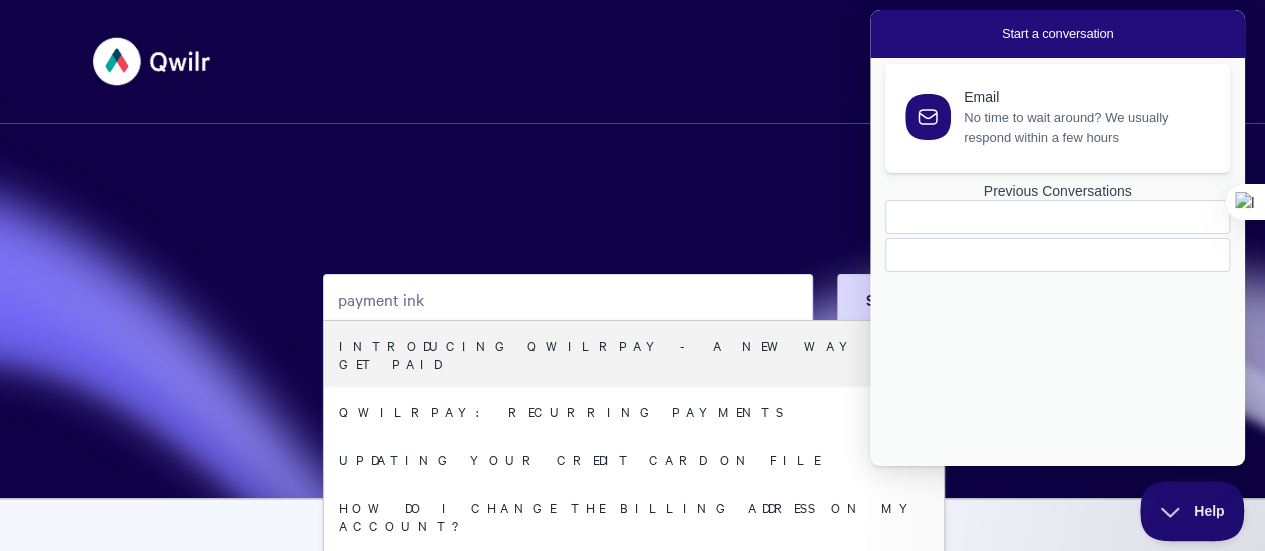 click on "No time to wait around? We usually respond within a few hours" at bounding box center [1085, 128] 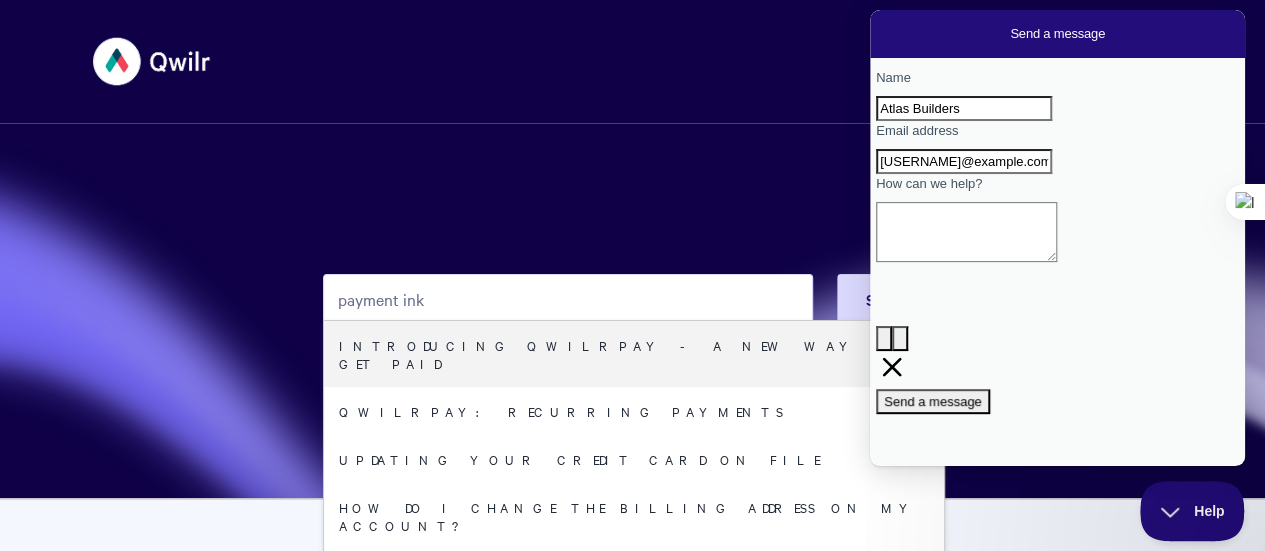 click on "payment ink
Search
Introducing QwilrPay -  A New Way to Get Paid QwilrPay: Recurring Payments Updating your credit card on file How do I change the billing address on my account? How Qwilr Protects Your Account and Pages E-signatures Adding A Recurring Price To A Quote Managing your Qwilr subscription Adding a custom form to the acceptance process Default Account Settings For Your Team Creating a Qwilr Page from Scratch Accept Blocks (E-Signature) Accessing and downloading the Audit Trail" at bounding box center [632, 249] 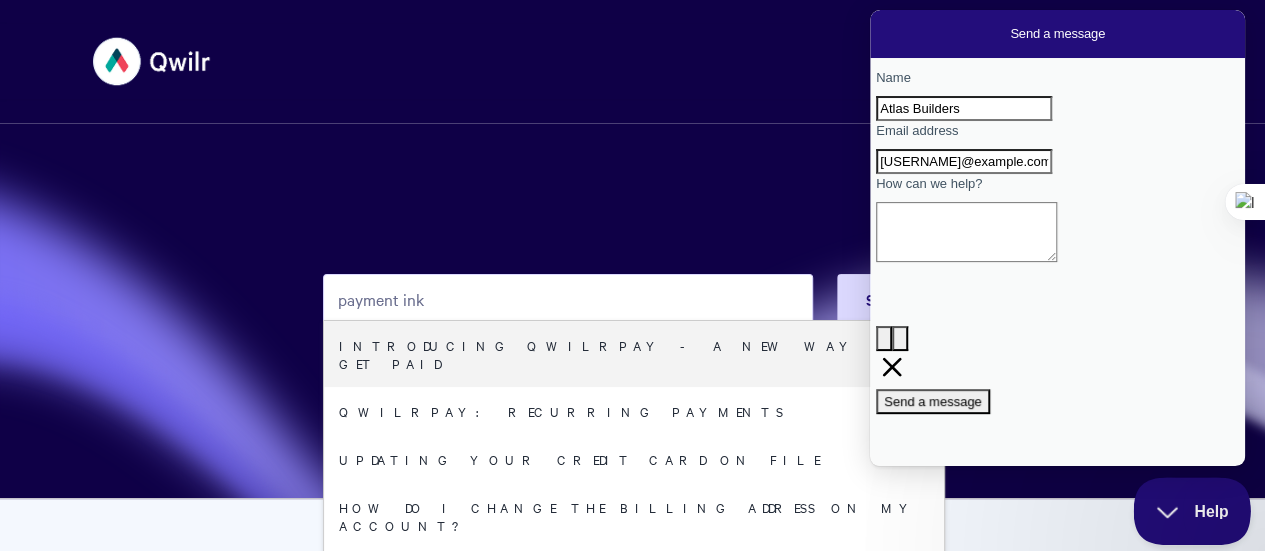 click on "Help" at bounding box center (1185, 507) 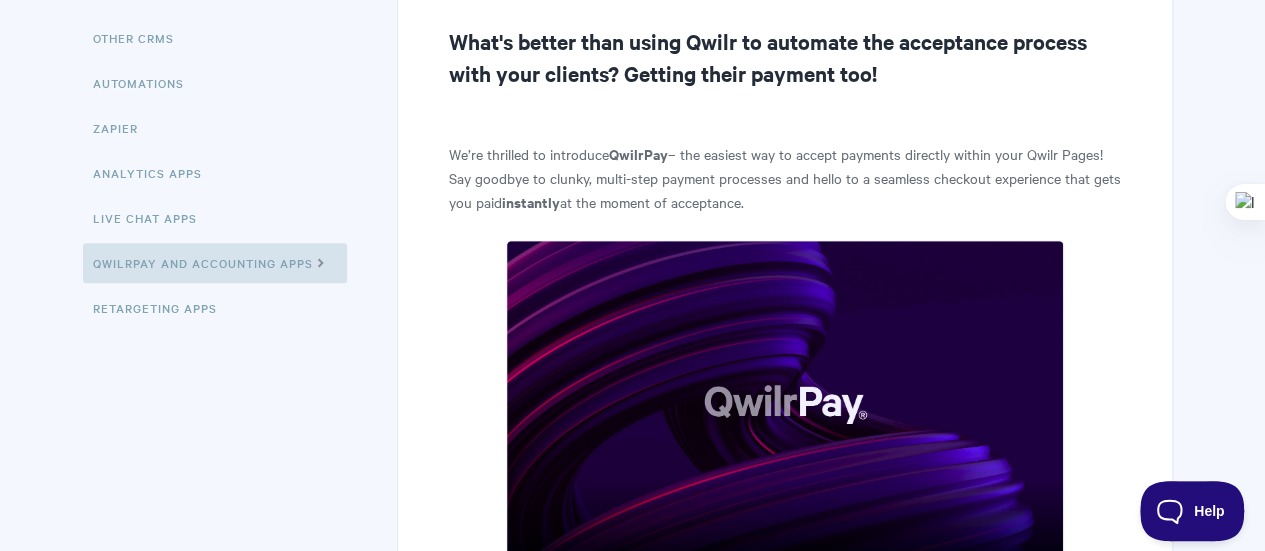 scroll, scrollTop: 300, scrollLeft: 0, axis: vertical 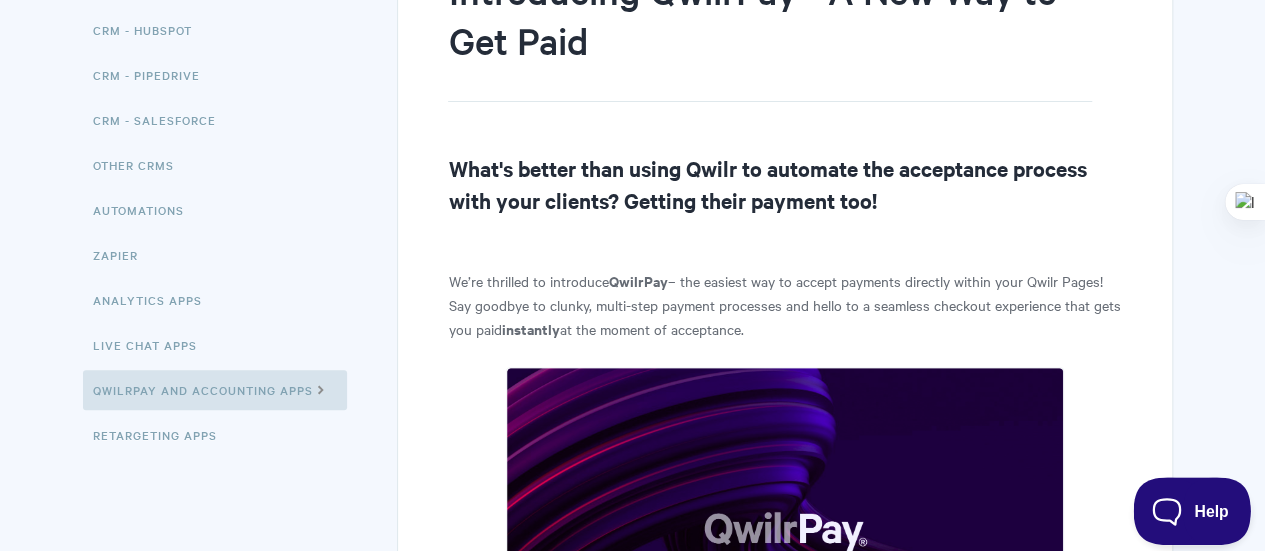 click on "Help" at bounding box center [1185, 507] 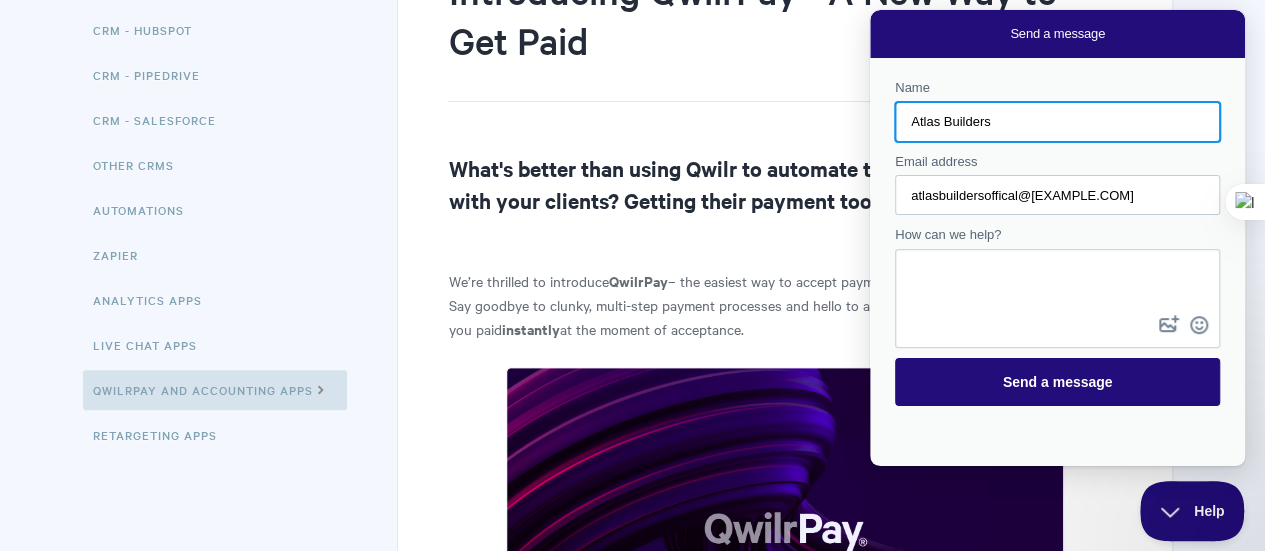 scroll, scrollTop: 0, scrollLeft: 0, axis: both 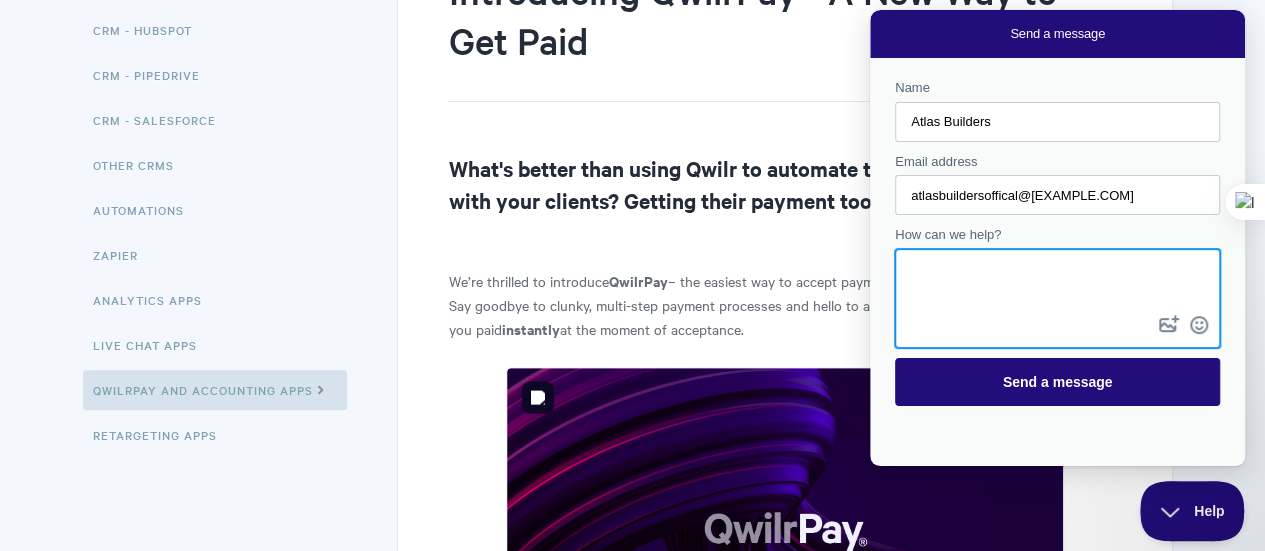 click on "How can we help?" at bounding box center (1057, 281) 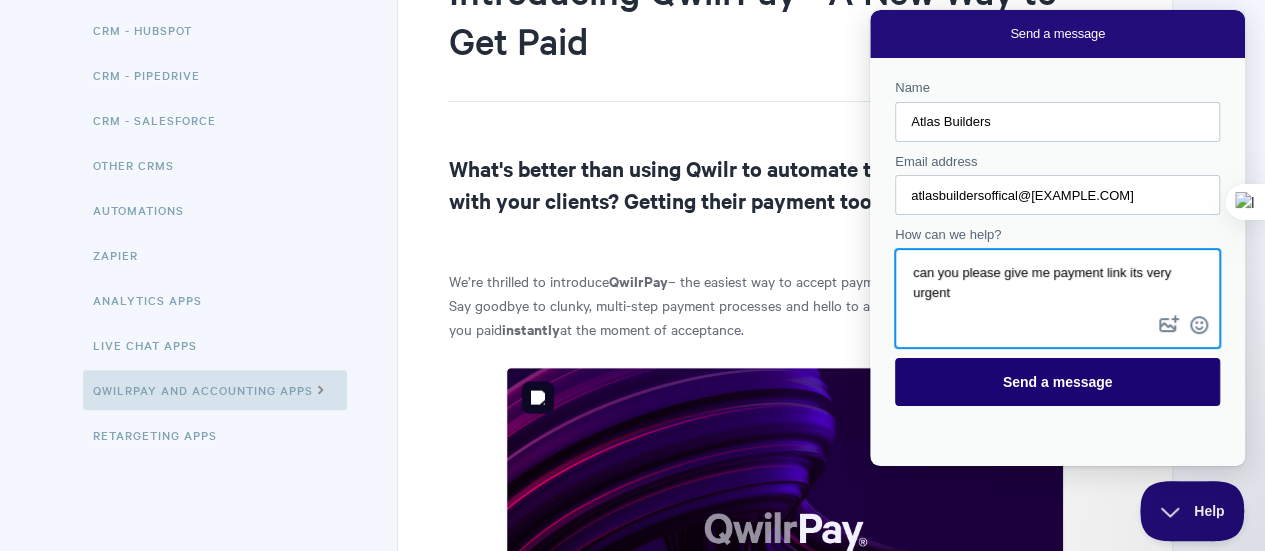 type on "can you please give me payment link its very urgent" 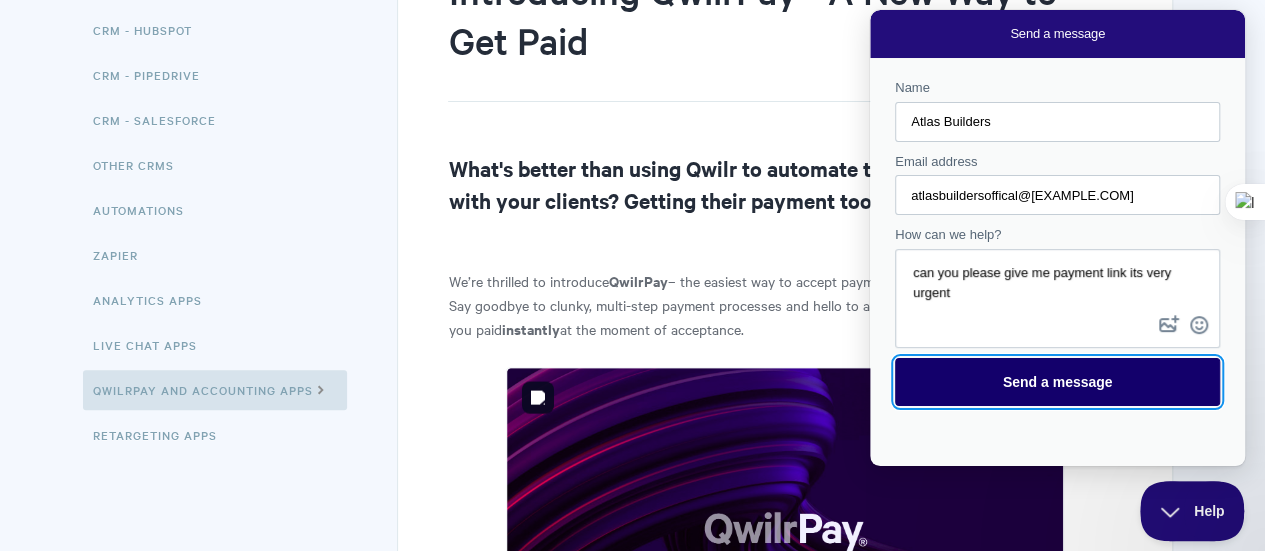 click on "Send a message" at bounding box center [1058, 382] 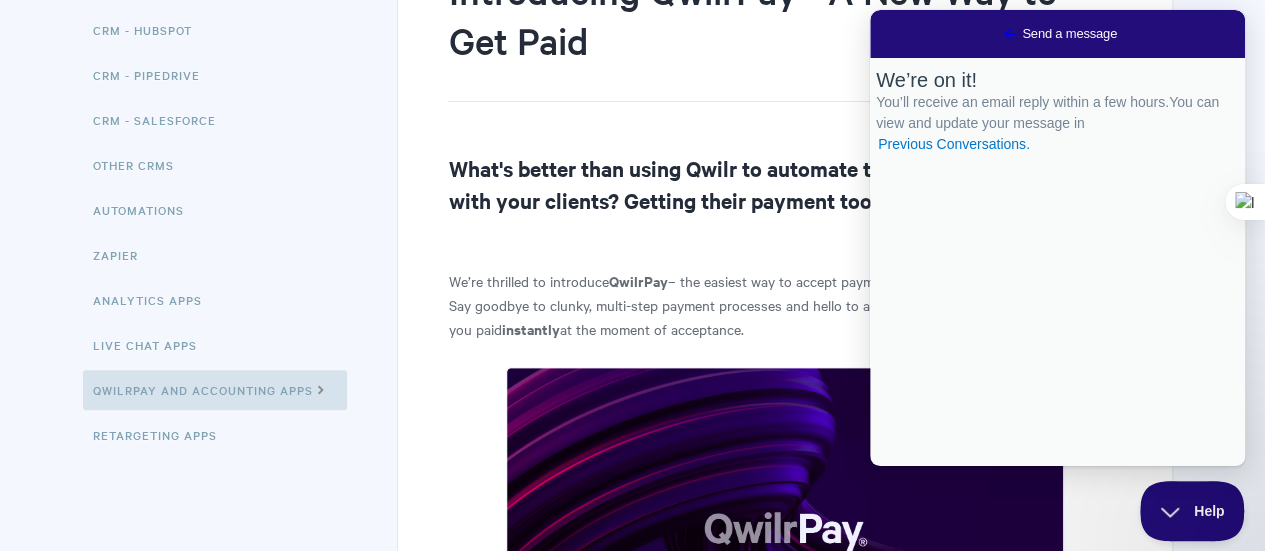 click on "Go back" at bounding box center (1010, 34) 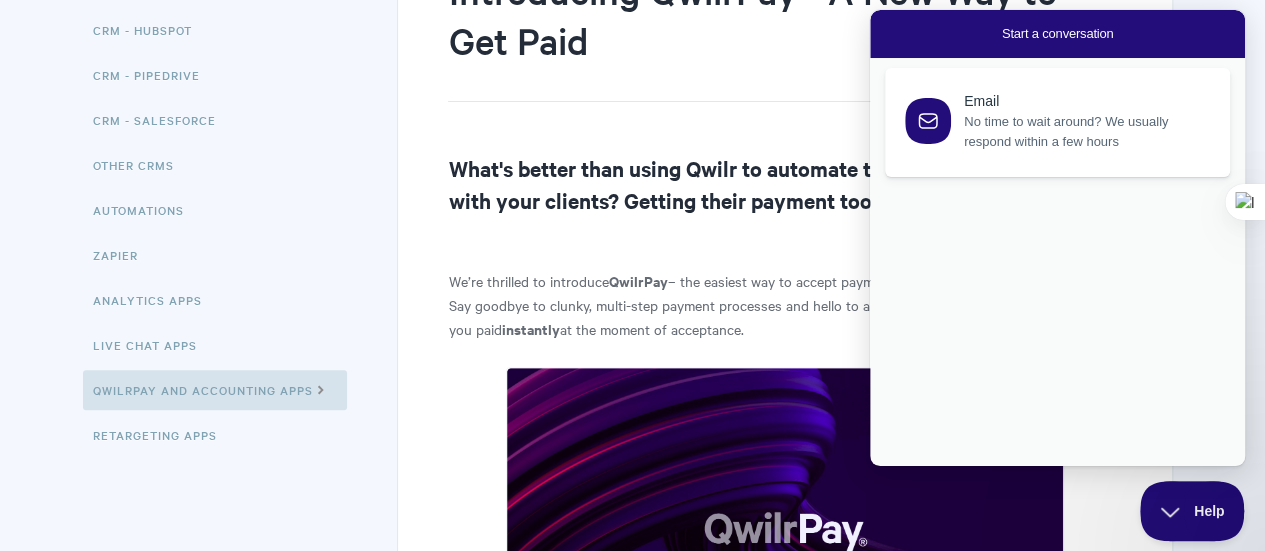 click on "Start a conversation" at bounding box center [1057, 34] 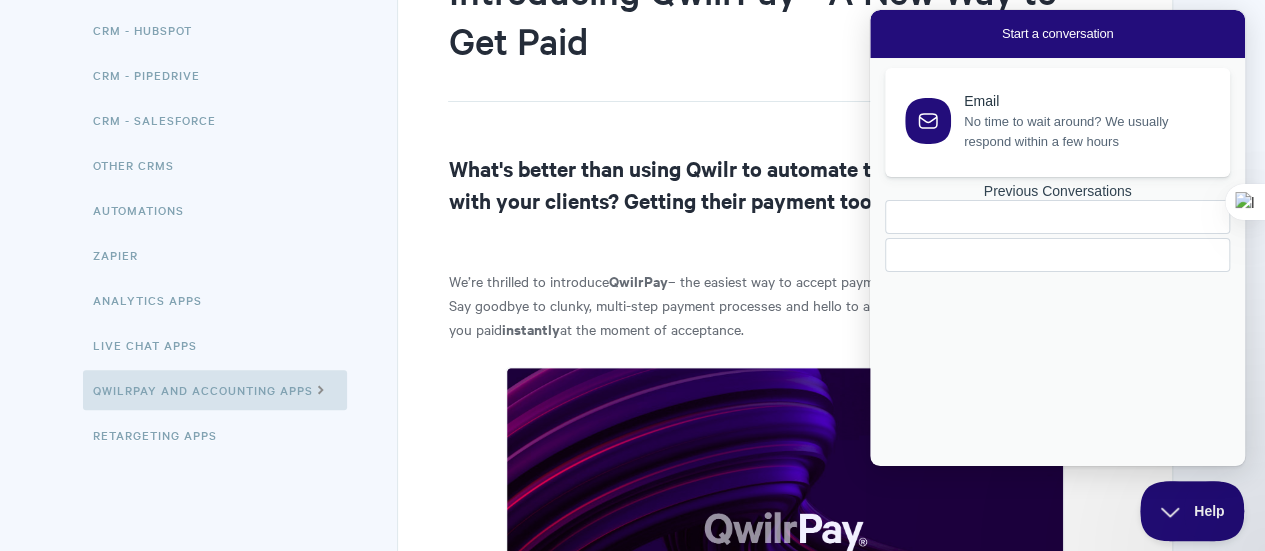click on "Introducing QwilrPay -  A New Way to Get Paid" at bounding box center [769, 33] 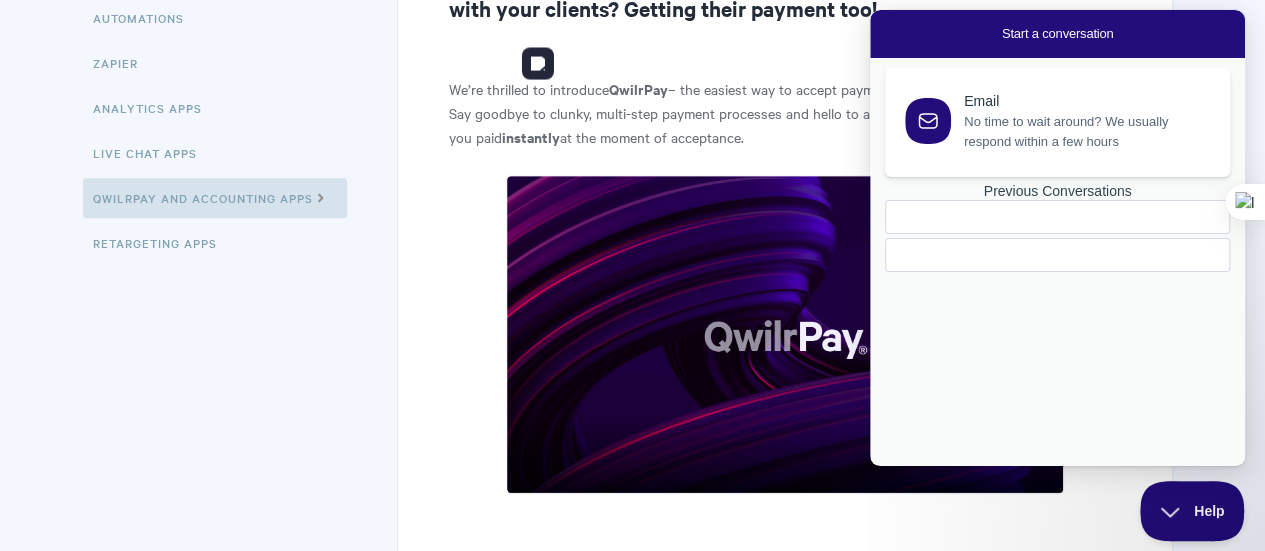 scroll, scrollTop: 700, scrollLeft: 0, axis: vertical 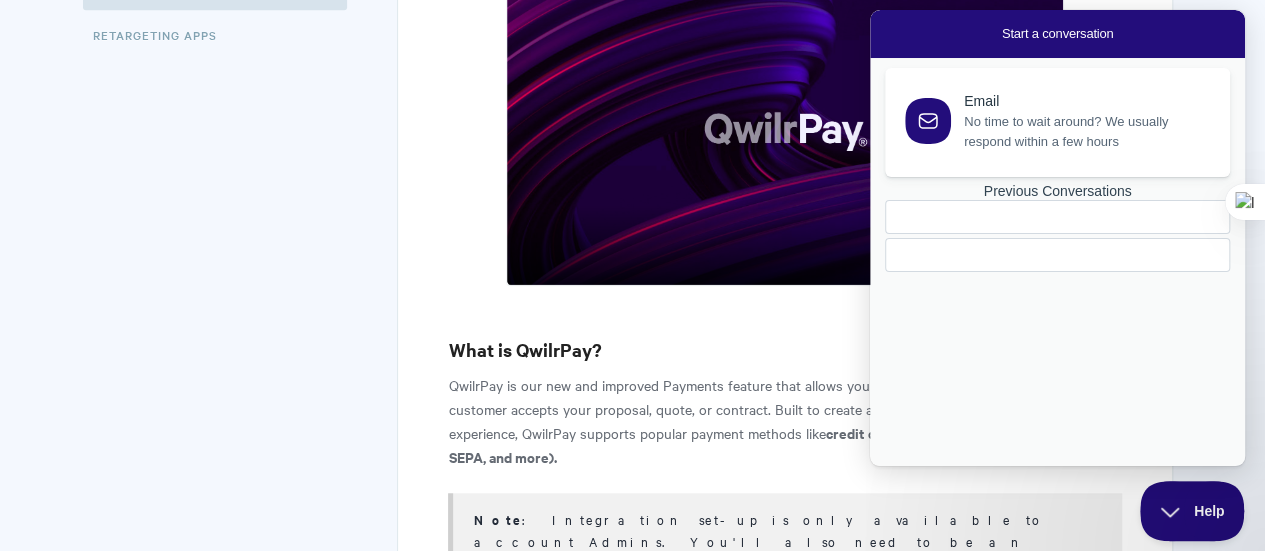 click at bounding box center (1011, 255) 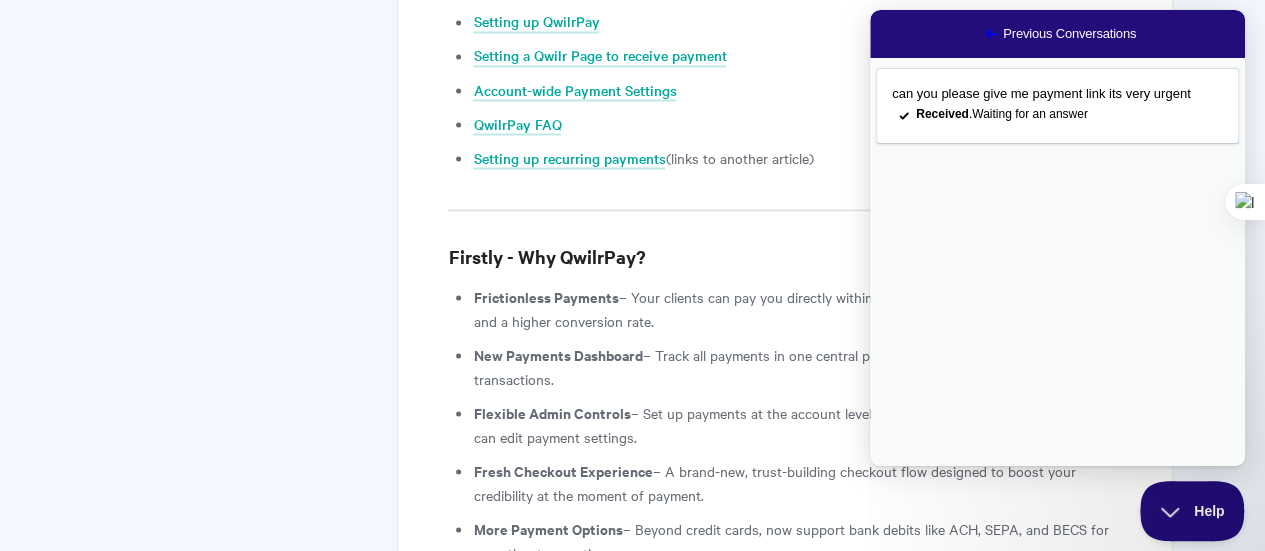 scroll, scrollTop: 1200, scrollLeft: 0, axis: vertical 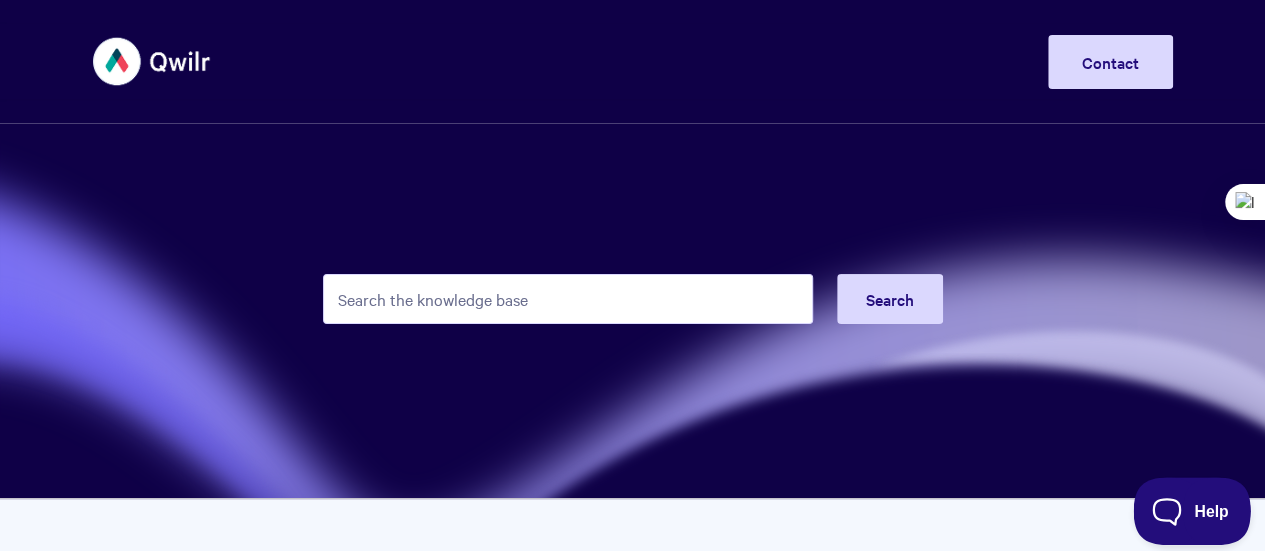 click on "Help" at bounding box center [1185, 507] 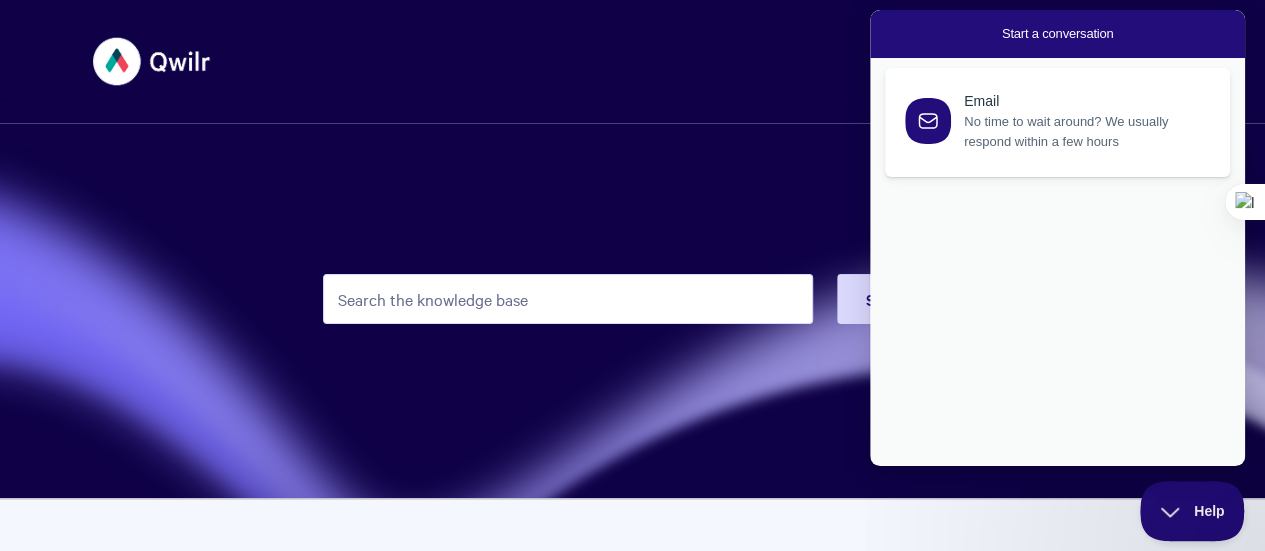 scroll, scrollTop: 0, scrollLeft: 0, axis: both 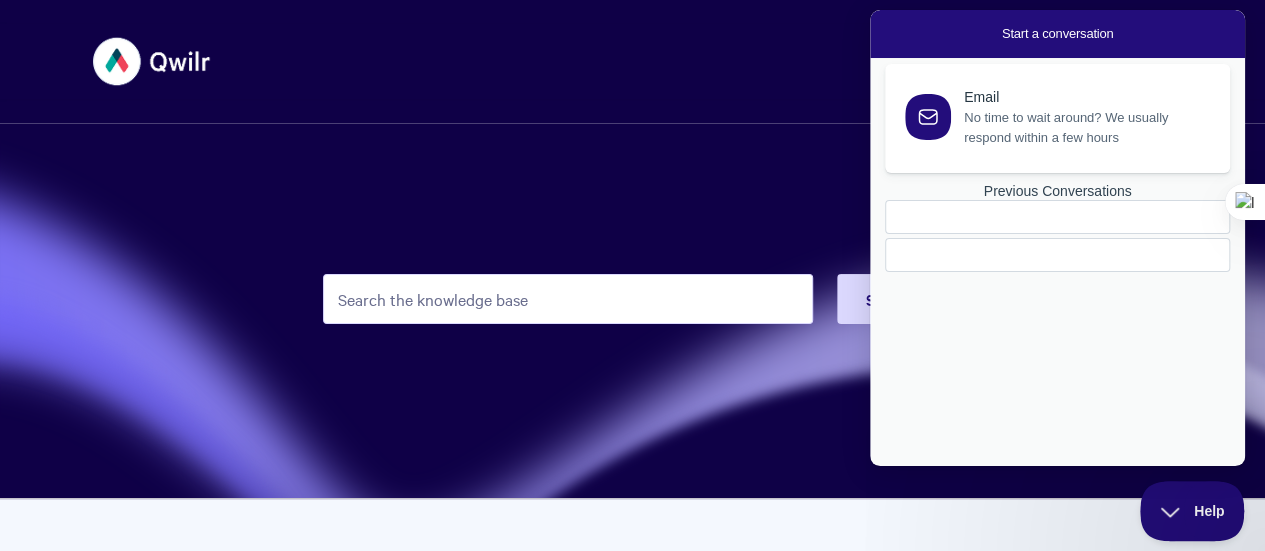click on "No time to wait around? We usually respond within a few hours" at bounding box center [1085, 128] 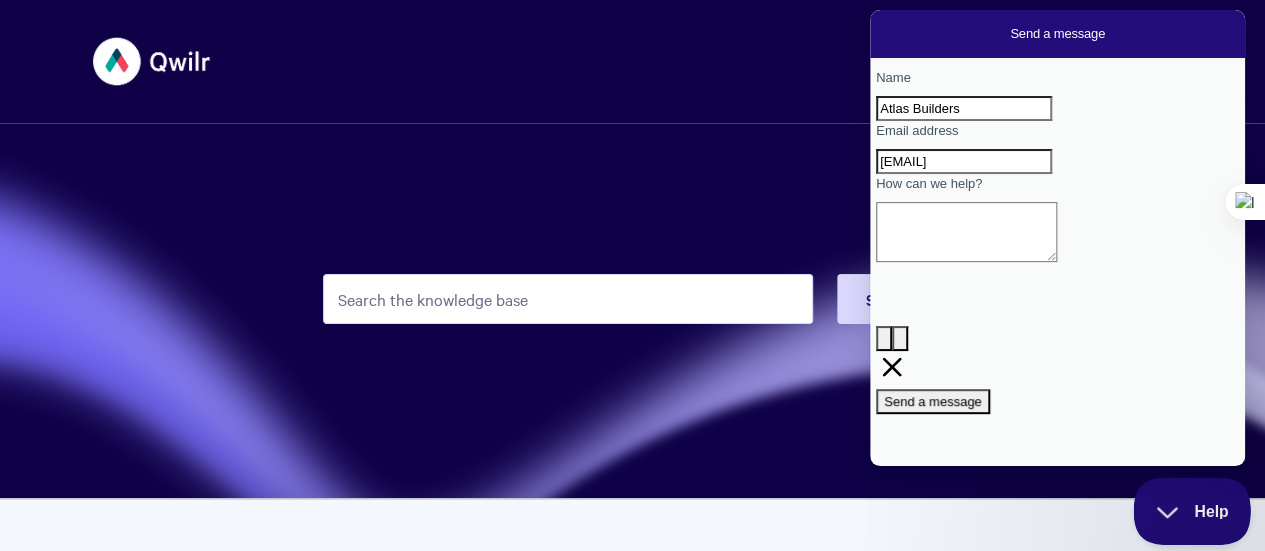 click on "Help" at bounding box center (1185, 507) 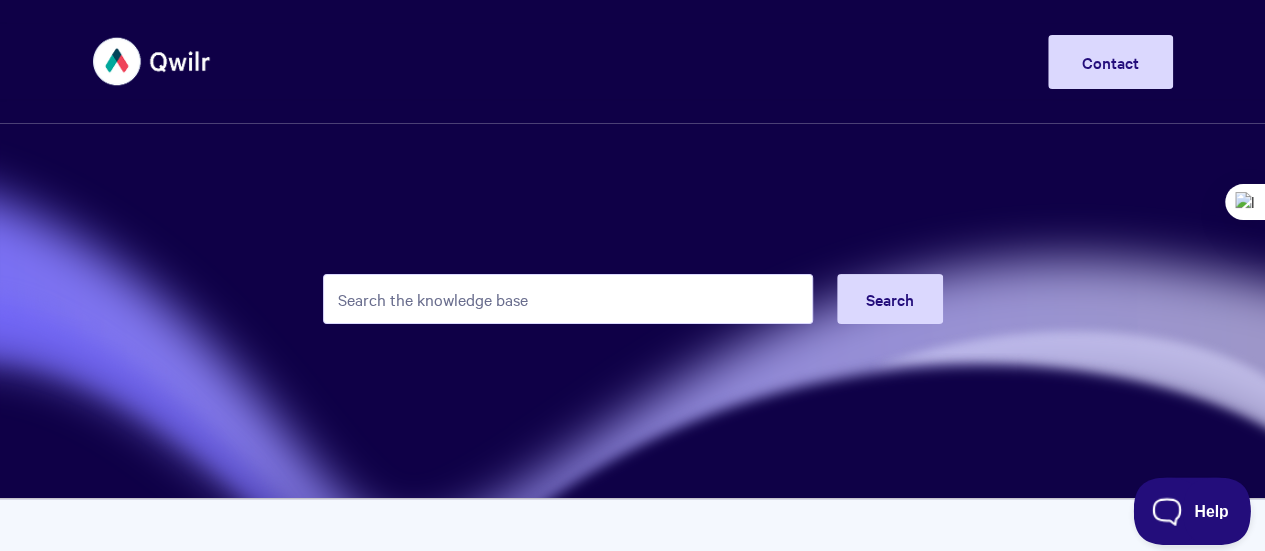 click on "Help" at bounding box center (1185, 507) 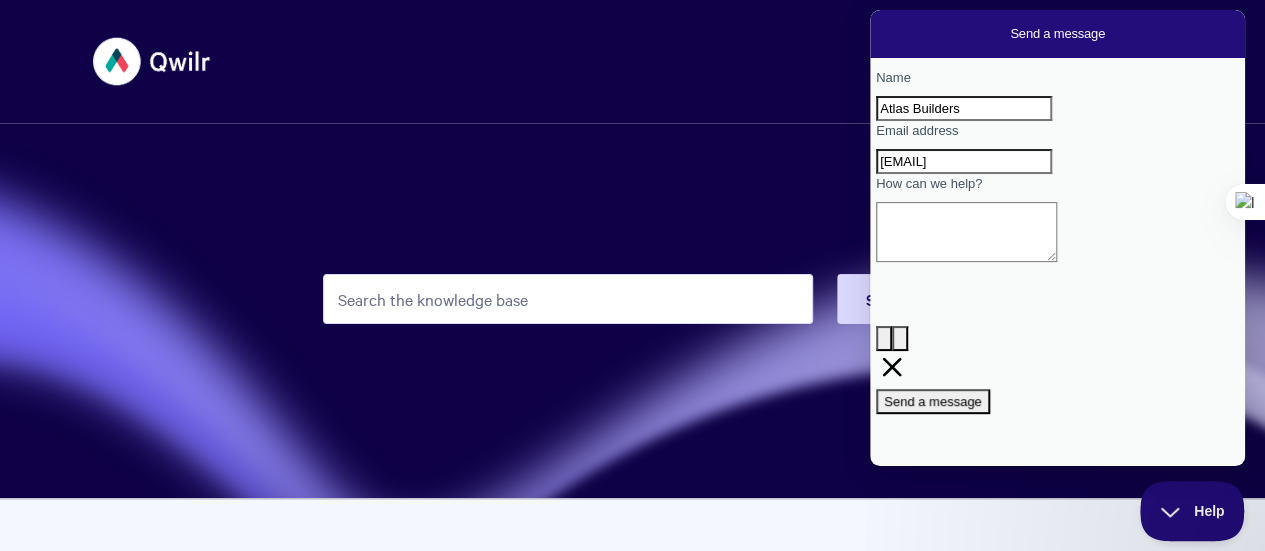 drag, startPoint x: 522, startPoint y: 248, endPoint x: 524, endPoint y: 224, distance: 24.083189 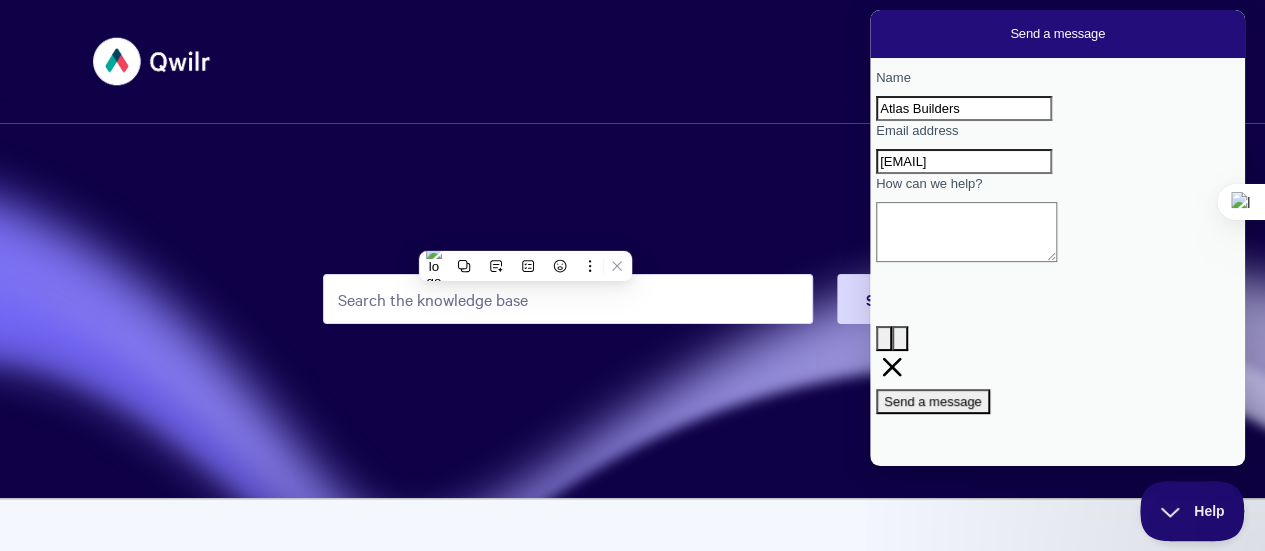 drag, startPoint x: 773, startPoint y: 127, endPoint x: 790, endPoint y: 111, distance: 23.345236 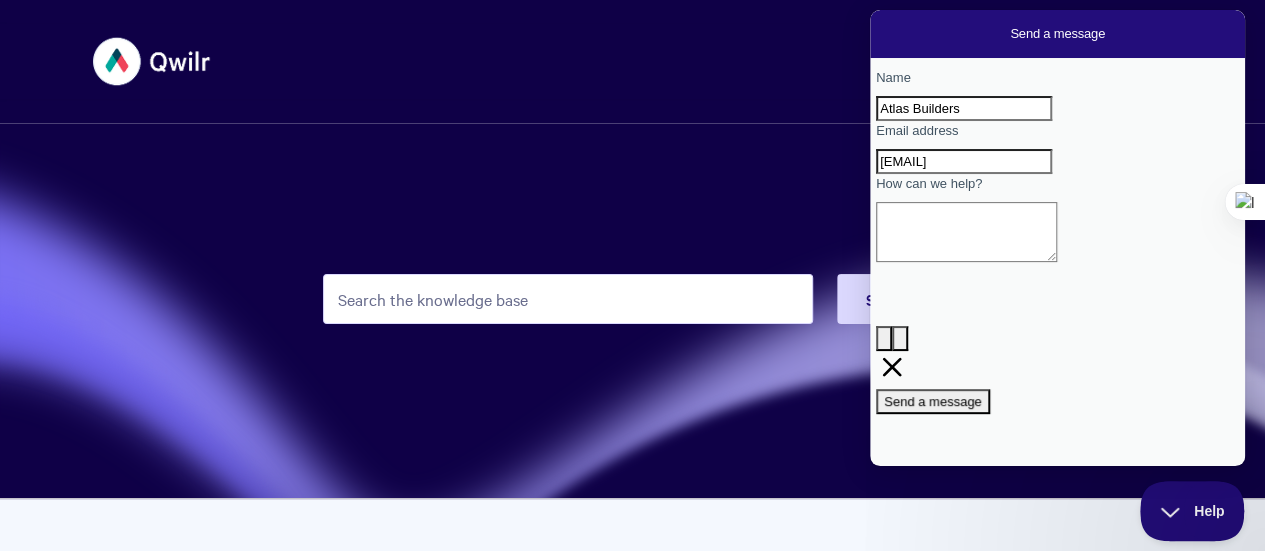 click on "Go back" at bounding box center [1010, 33] 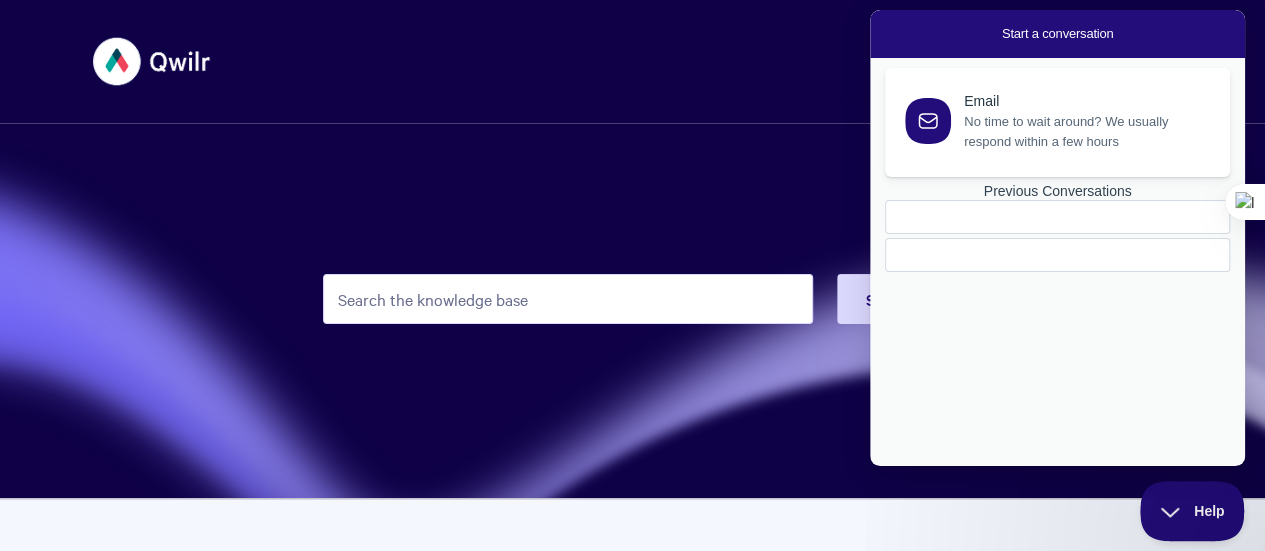 click on "Search" at bounding box center (632, 249) 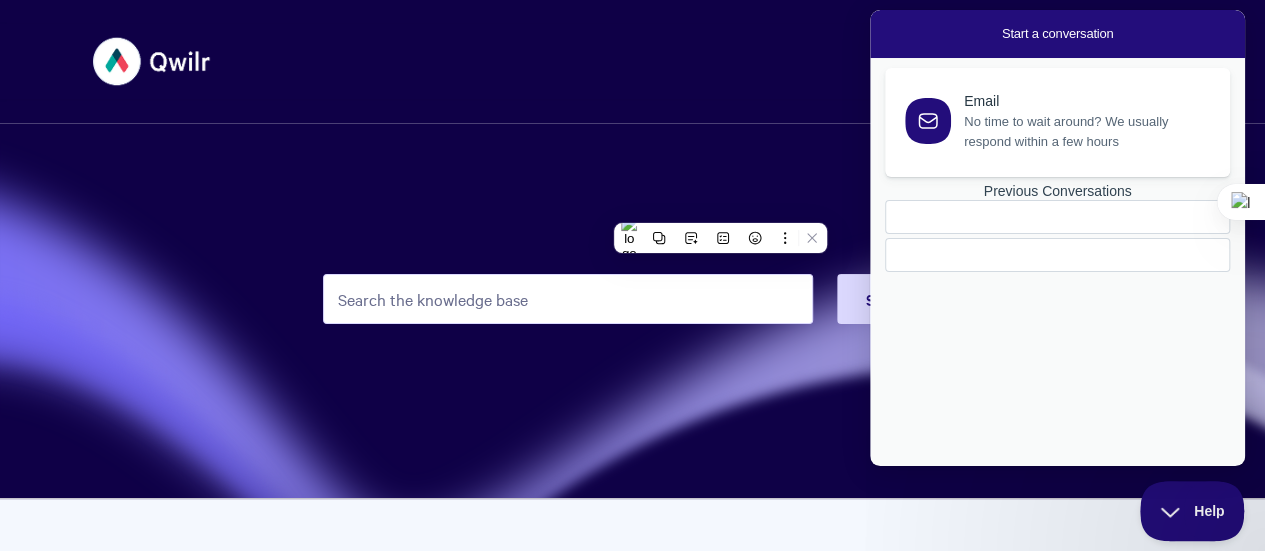click on "Search" at bounding box center [633, 299] 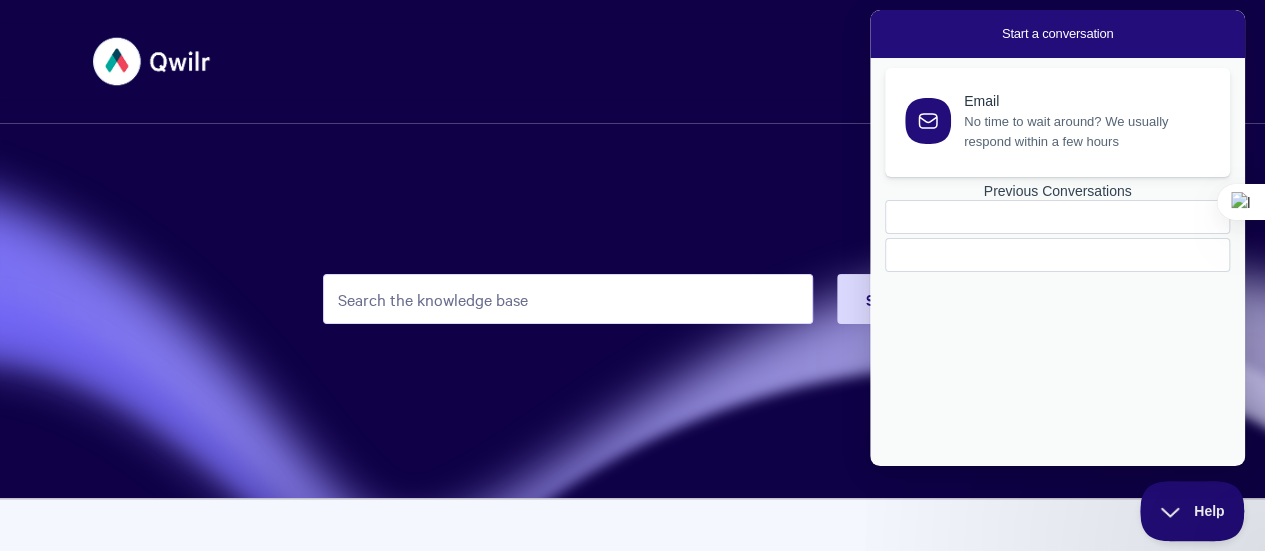 click on "Search" at bounding box center [633, 299] 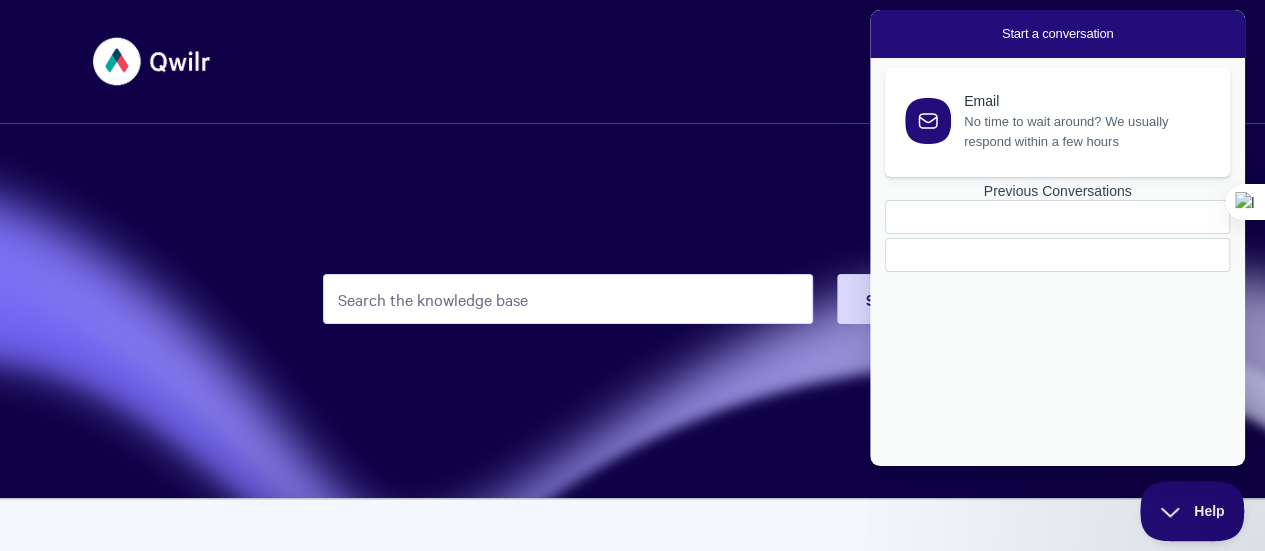 click on "Search" at bounding box center (633, 299) 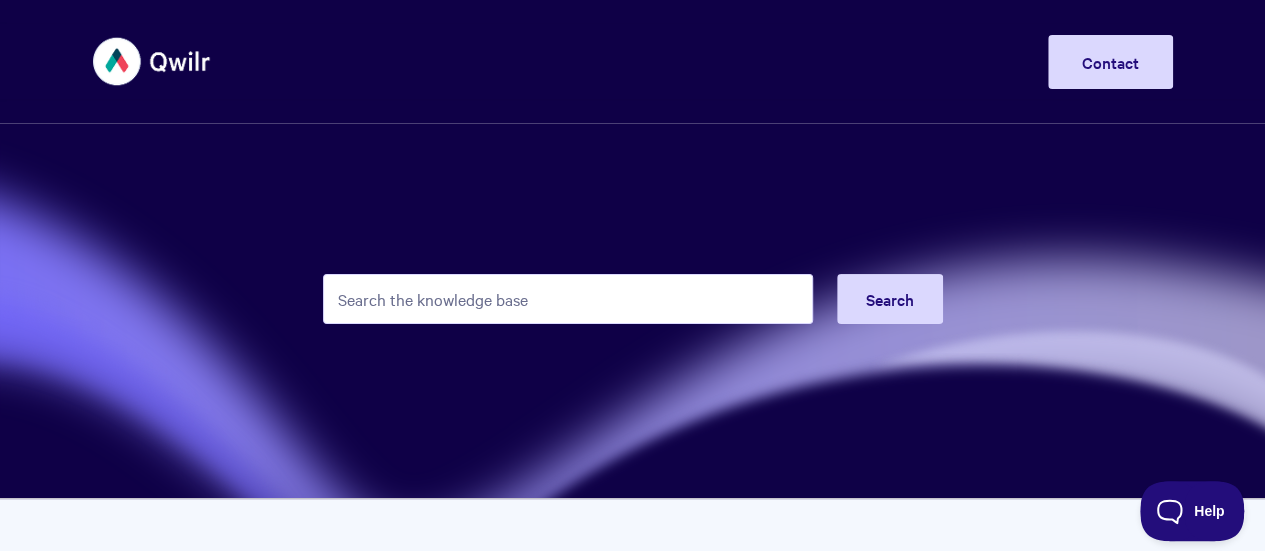 scroll, scrollTop: 0, scrollLeft: 0, axis: both 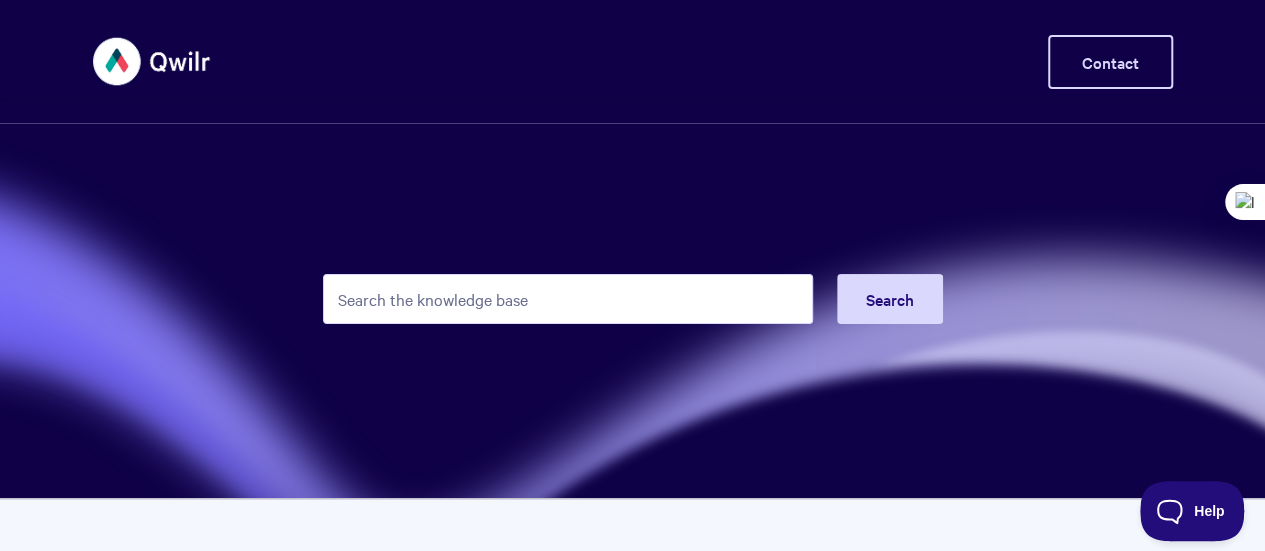 click on "Contact" at bounding box center (1110, 62) 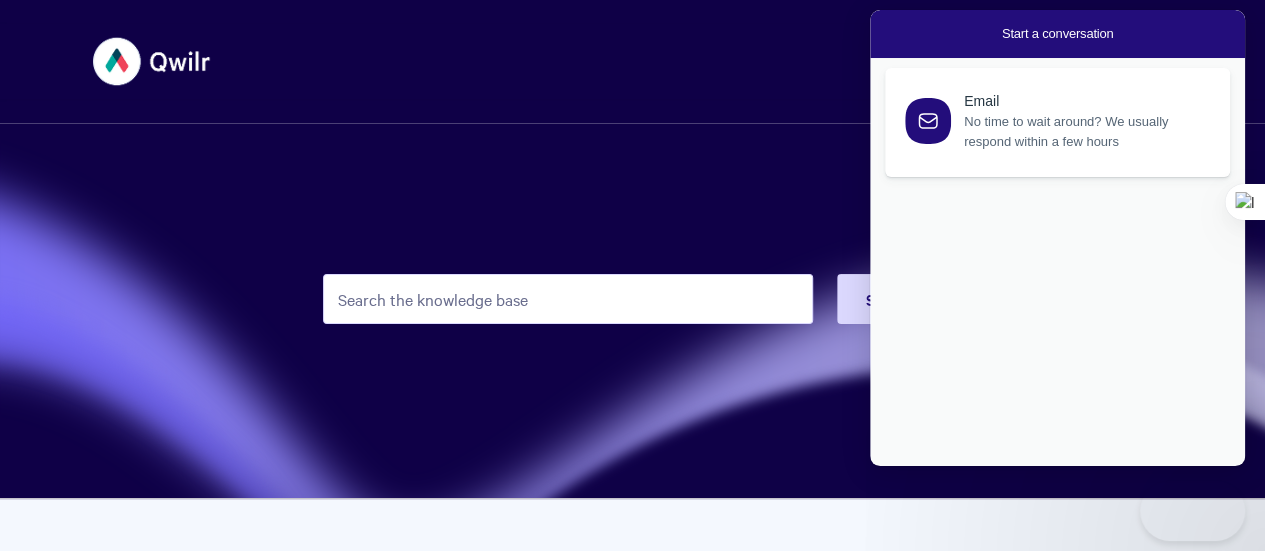 scroll, scrollTop: 0, scrollLeft: 0, axis: both 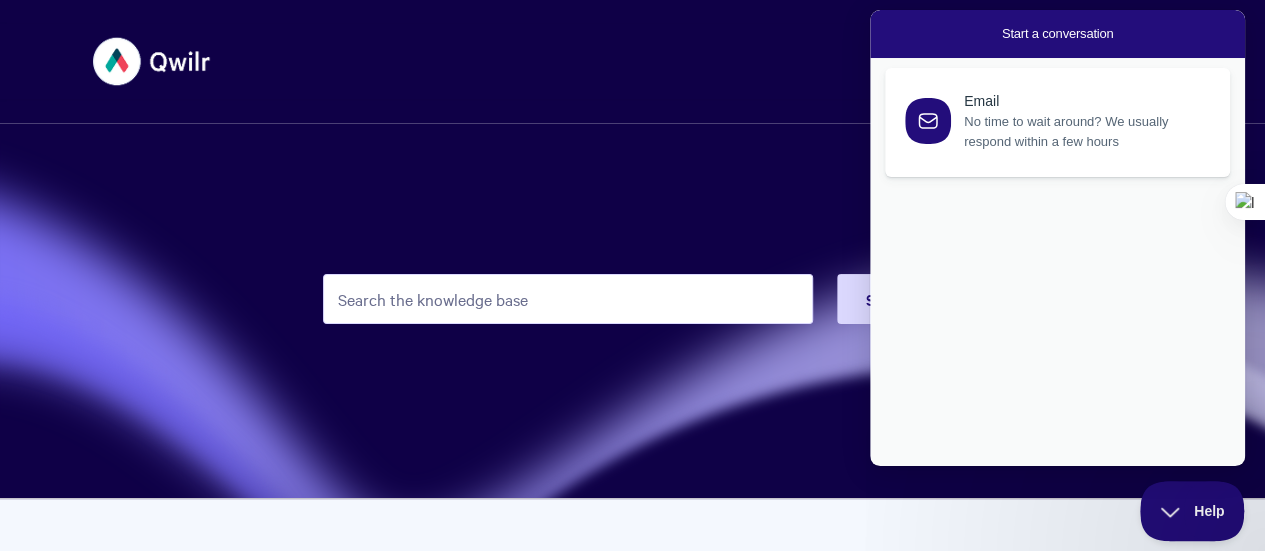 click on "Email No time to wait around? We usually respond within a few hours" at bounding box center [1057, 262] 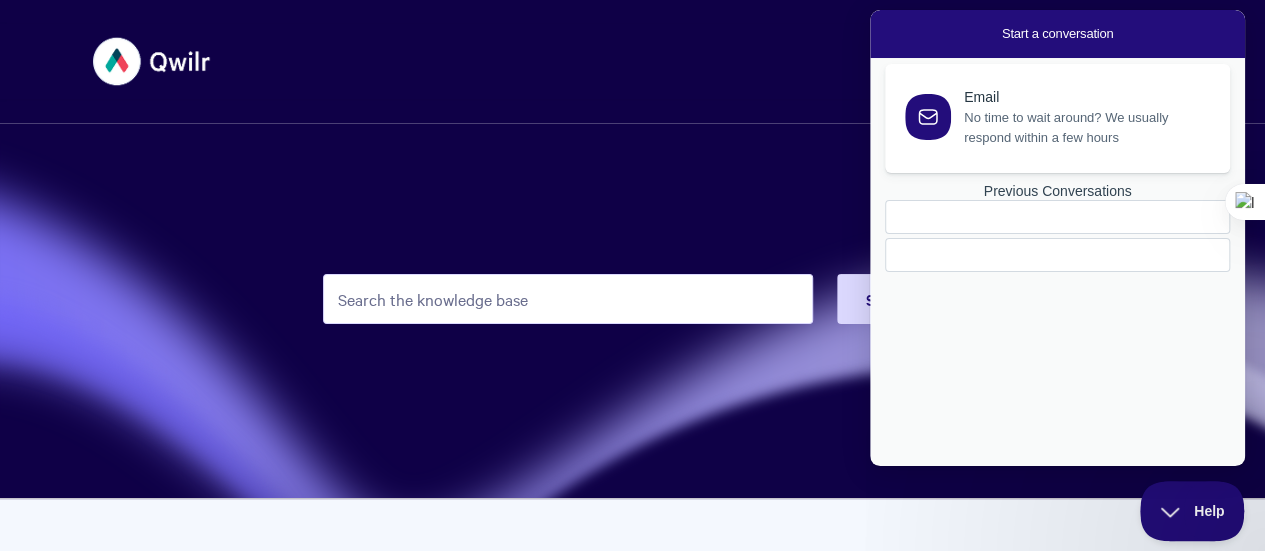 click on "No time to wait around? We usually respond within a few hours" at bounding box center (1085, 128) 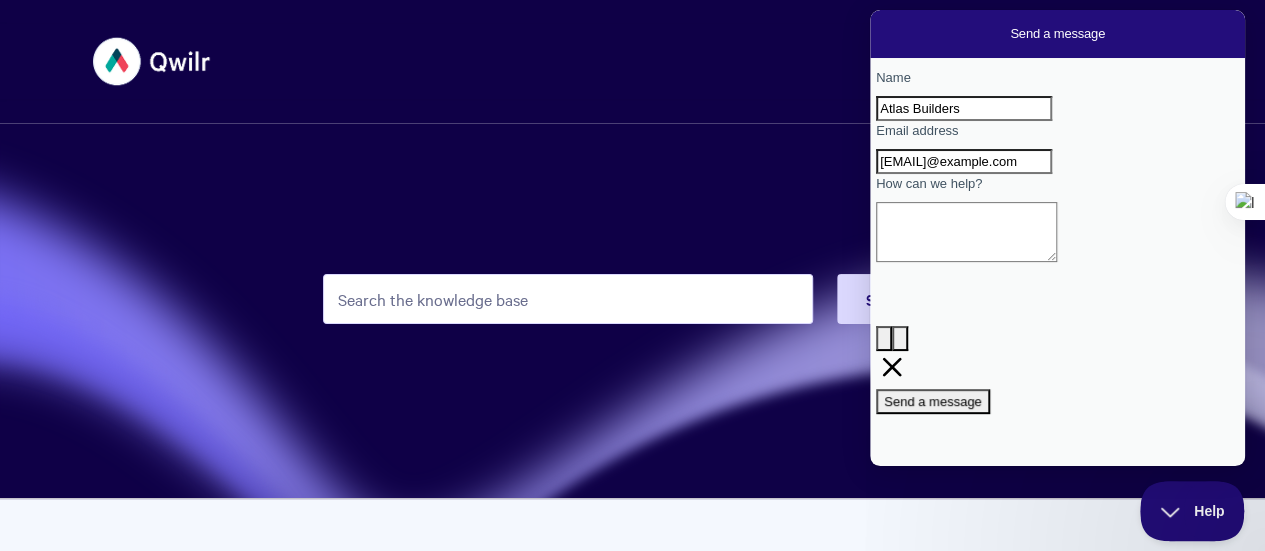 click on "Search" at bounding box center (632, 249) 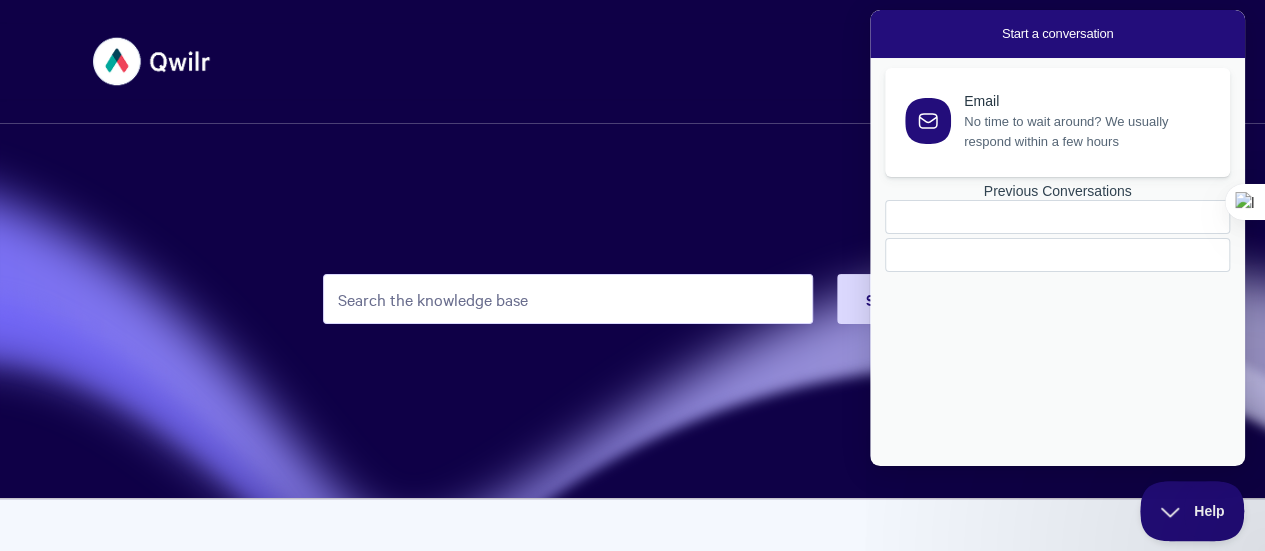 click at bounding box center (1011, 255) 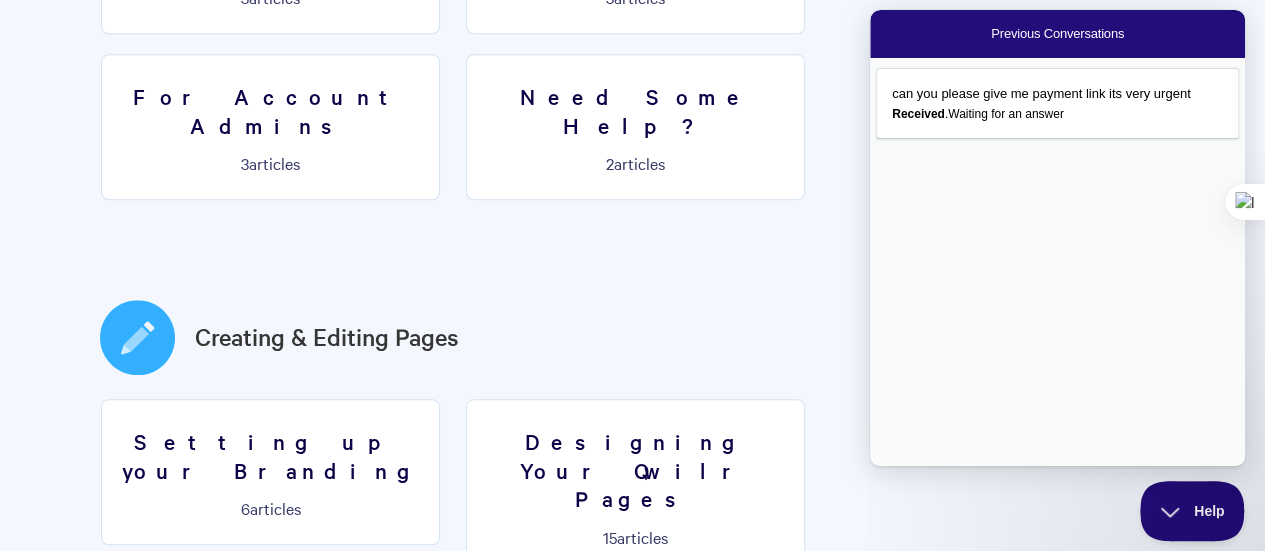 scroll, scrollTop: 1000, scrollLeft: 0, axis: vertical 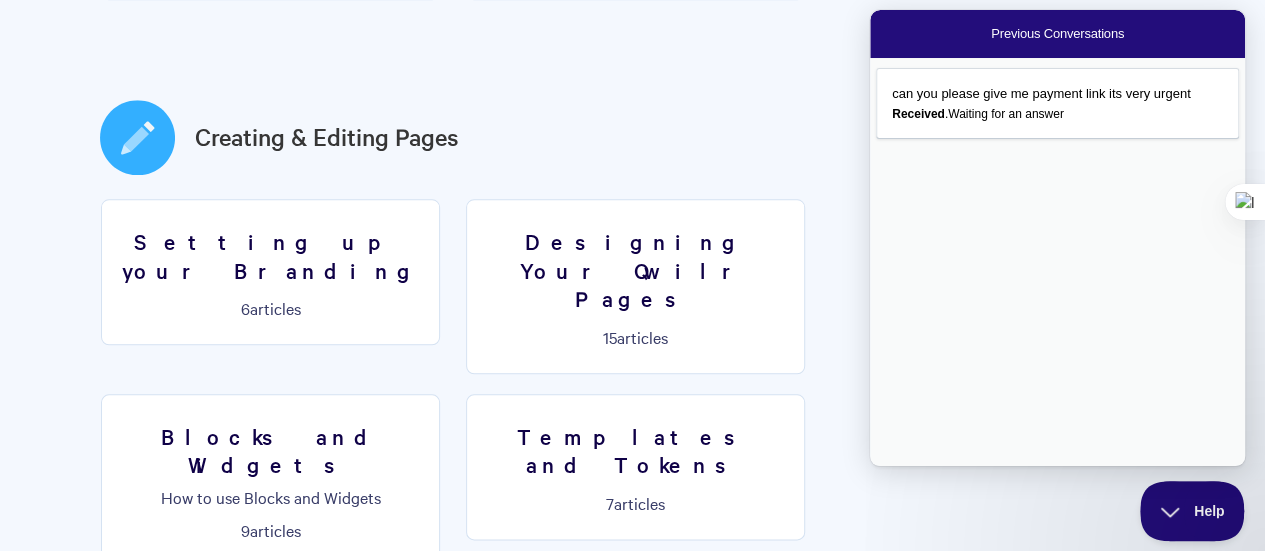 click on "Go back" at bounding box center (991, 44) 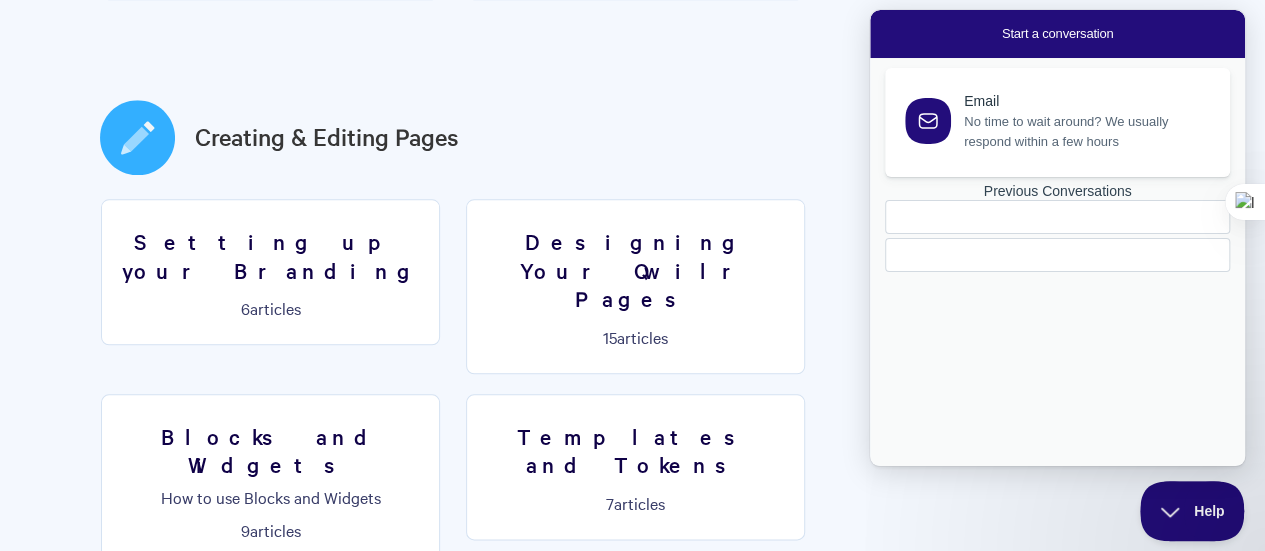 click on "Creating & Editing Pages" at bounding box center (633, 137) 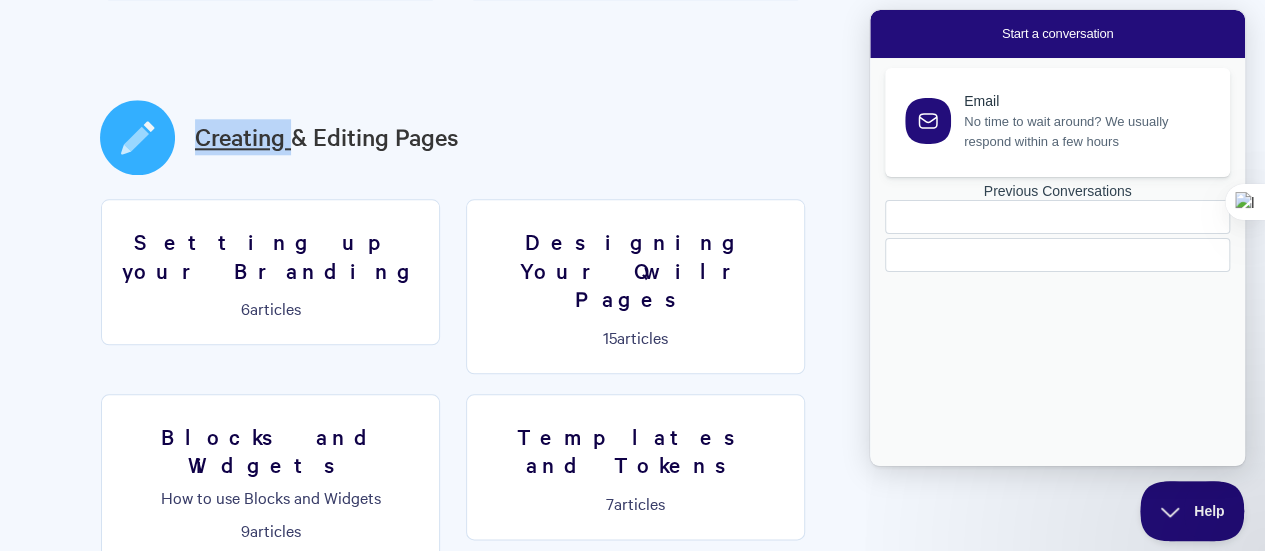click on "Creating & Editing Pages" at bounding box center [633, 137] 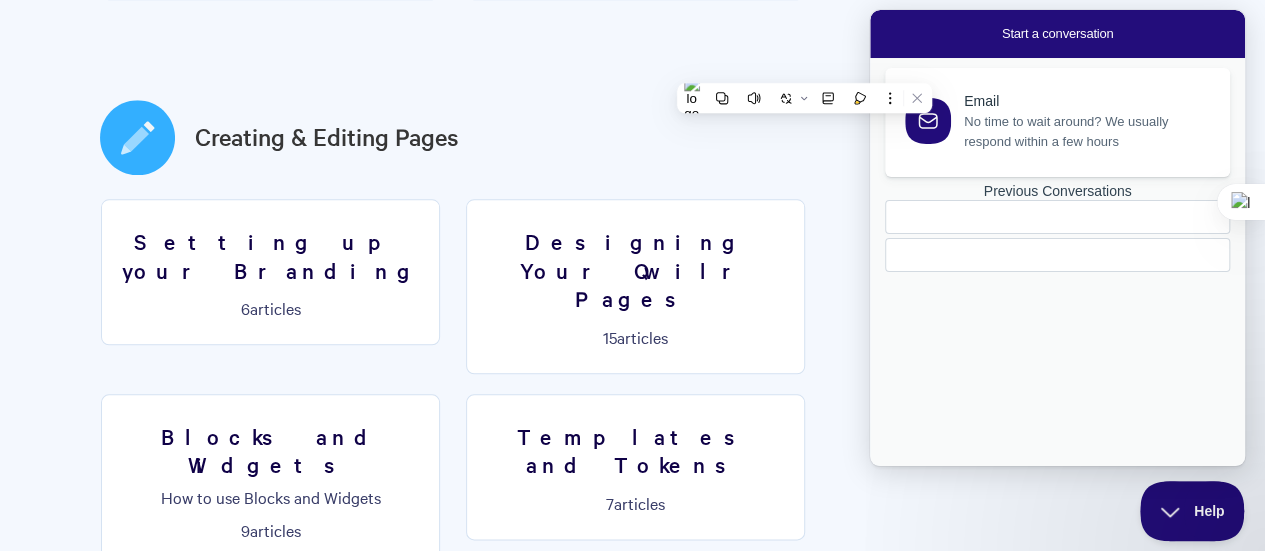 click on "Creating & Editing Pages" at bounding box center (633, 137) 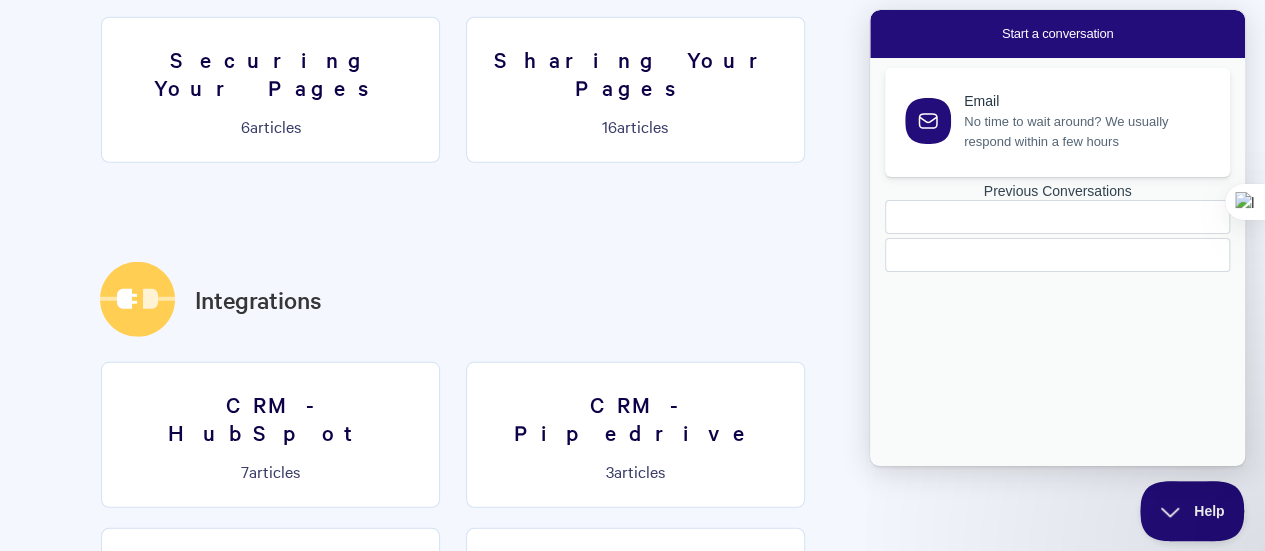 scroll, scrollTop: 2800, scrollLeft: 0, axis: vertical 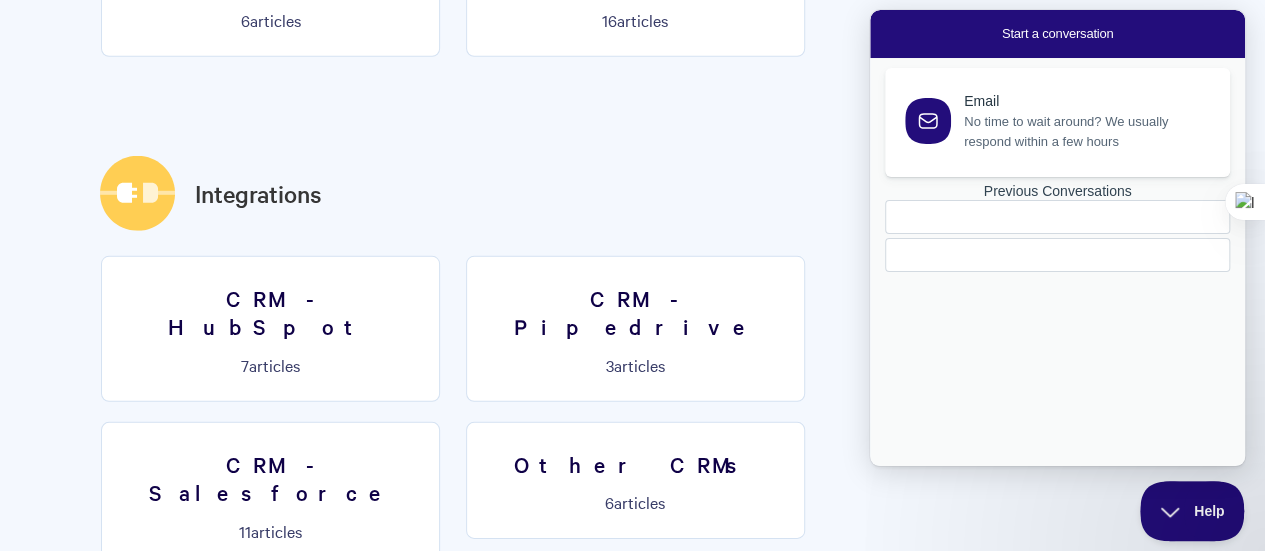 drag, startPoint x: 1029, startPoint y: 475, endPoint x: 1013, endPoint y: 468, distance: 17.464249 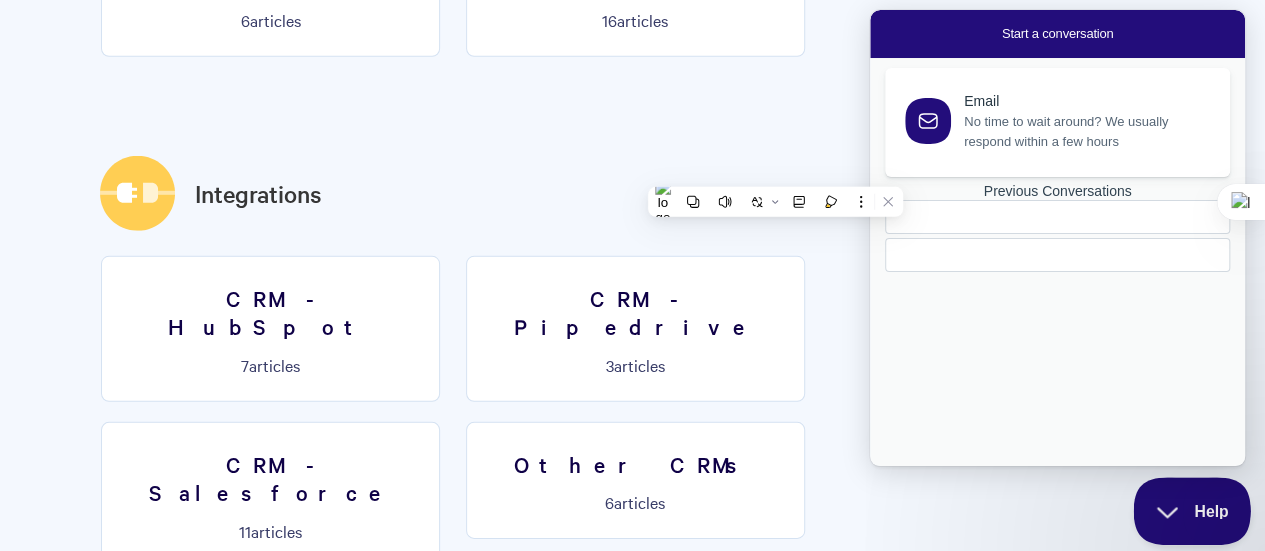 click on "Help" at bounding box center (1185, 507) 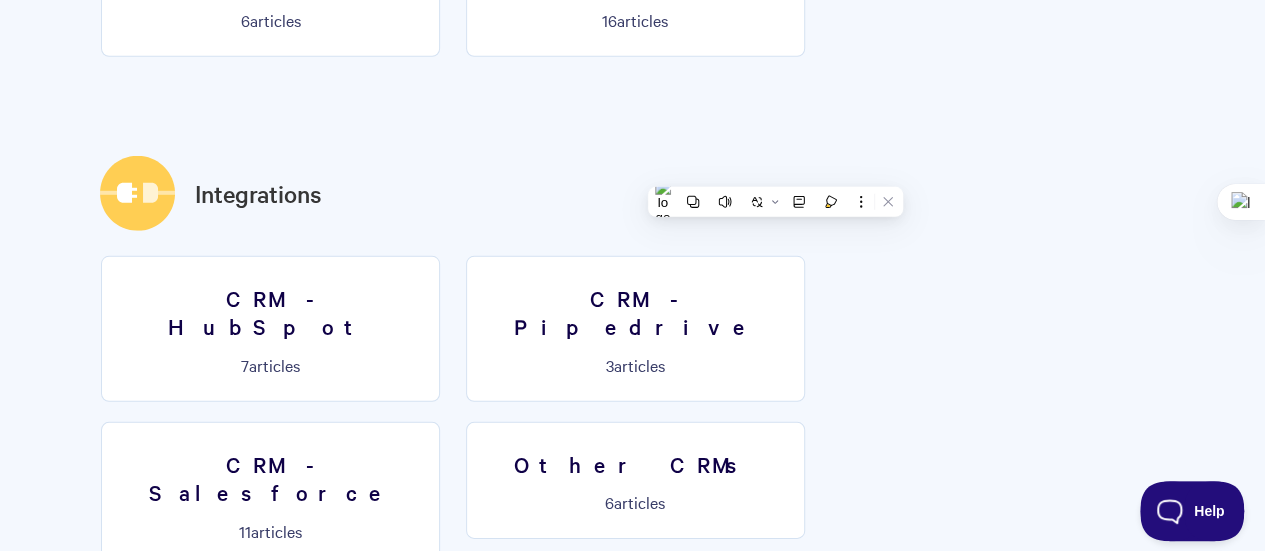 click on "Billing
5  articles" at bounding box center (270, 1490) 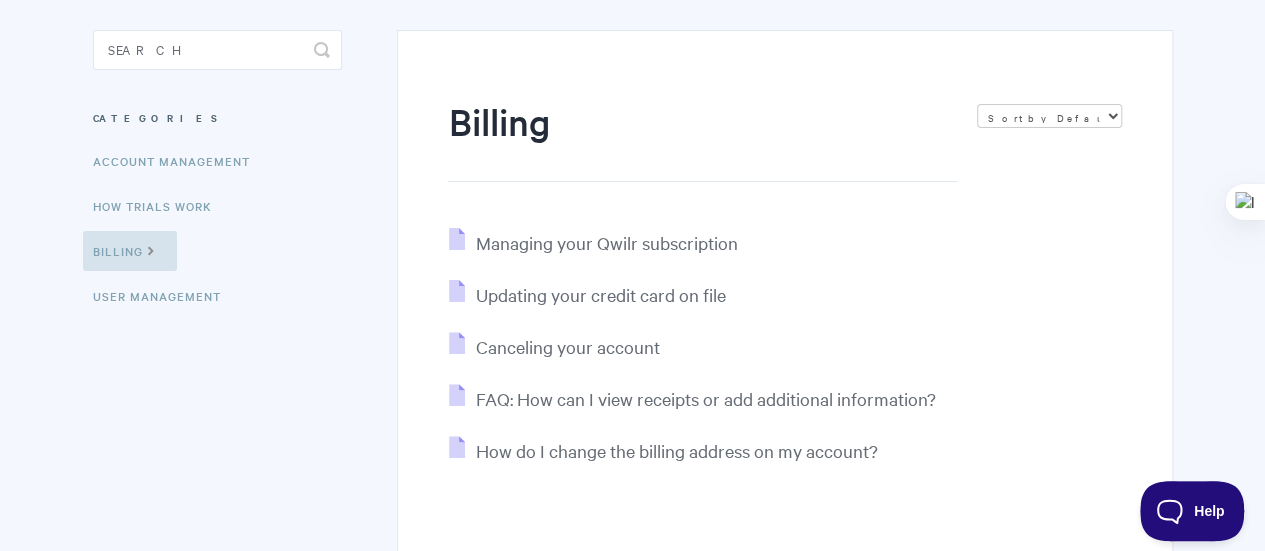 scroll, scrollTop: 200, scrollLeft: 0, axis: vertical 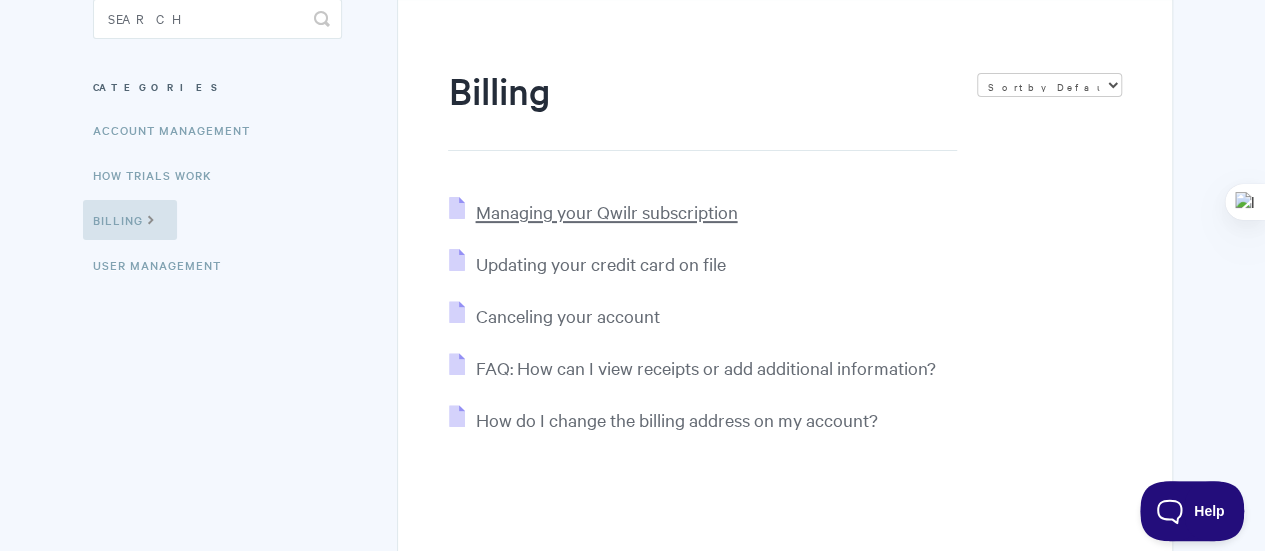 click on "Managing your Qwilr subscription" at bounding box center (606, 211) 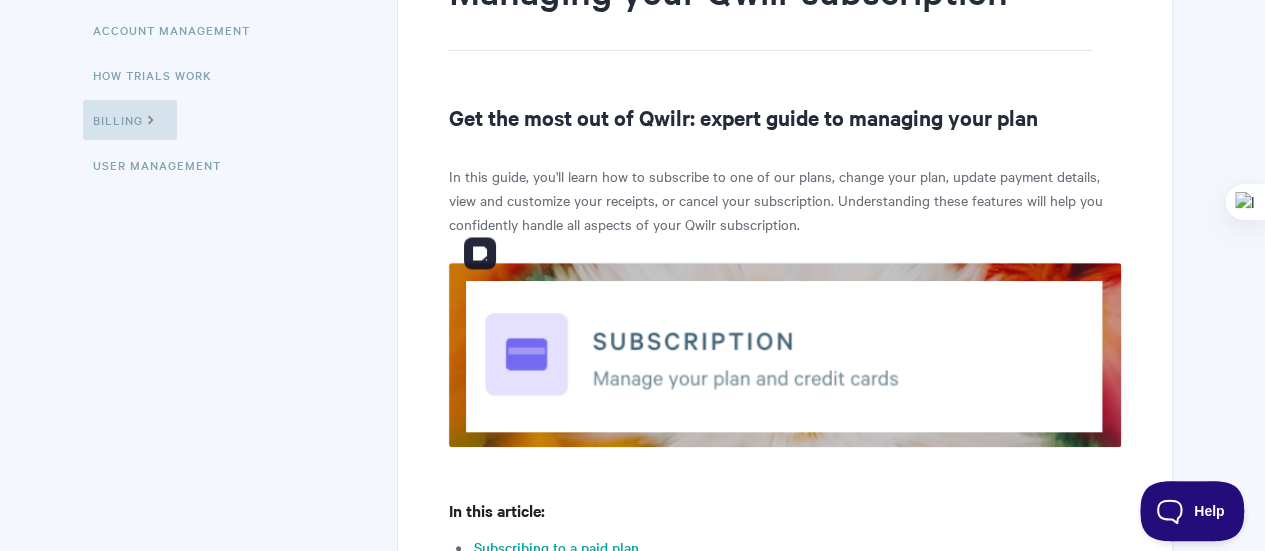 scroll, scrollTop: 400, scrollLeft: 0, axis: vertical 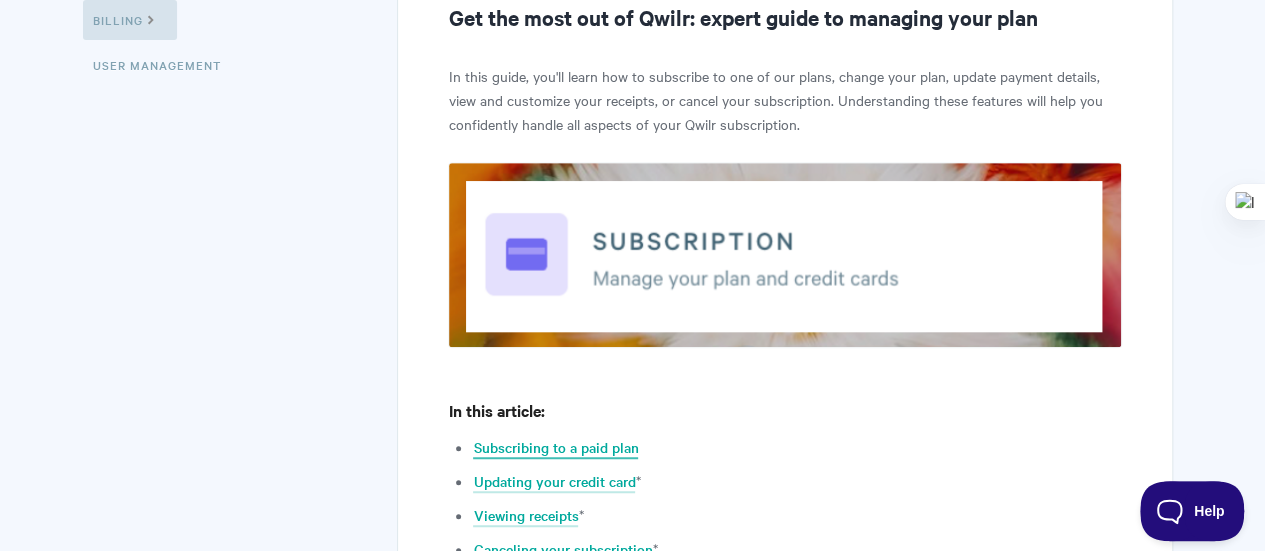 click on "Subscribing to a paid plan" at bounding box center (555, 448) 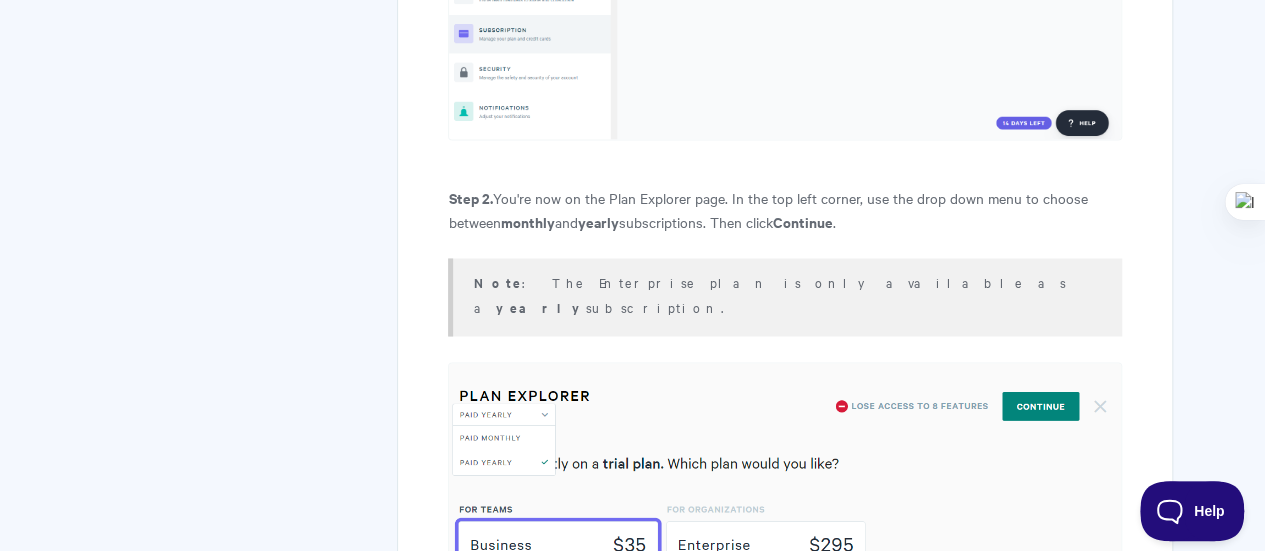 scroll, scrollTop: 1626, scrollLeft: 0, axis: vertical 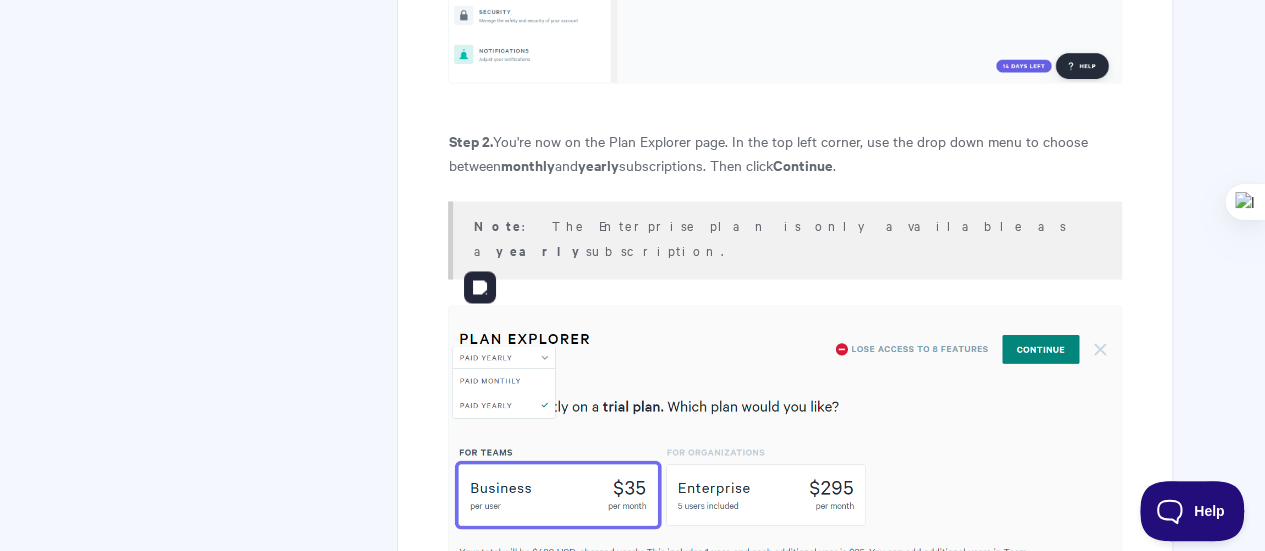 click at bounding box center (784, 557) 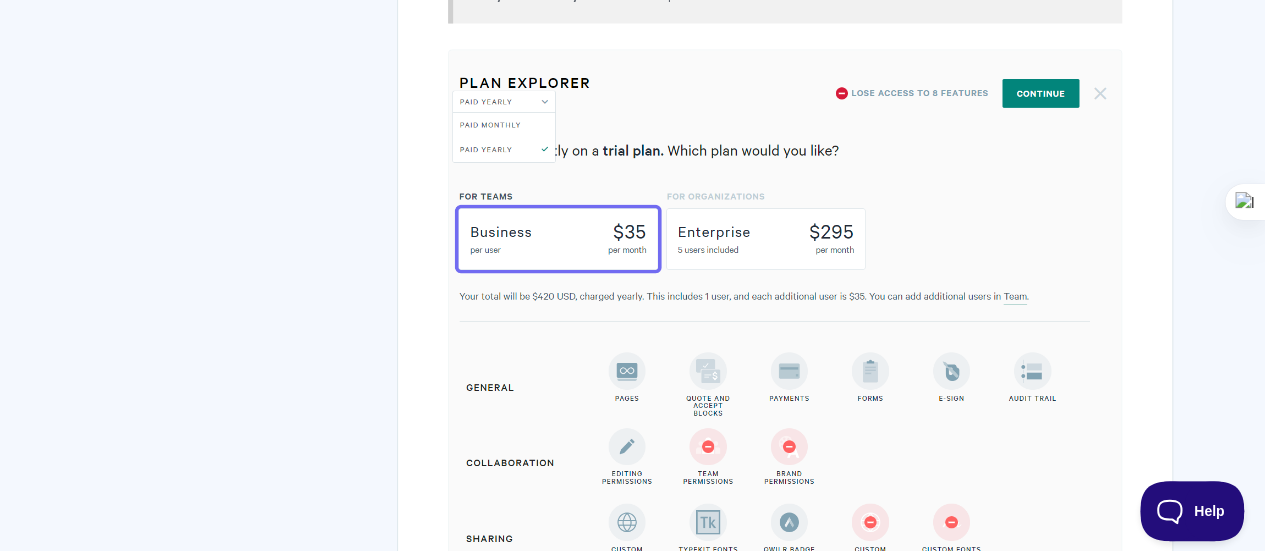 scroll, scrollTop: 1605, scrollLeft: 0, axis: vertical 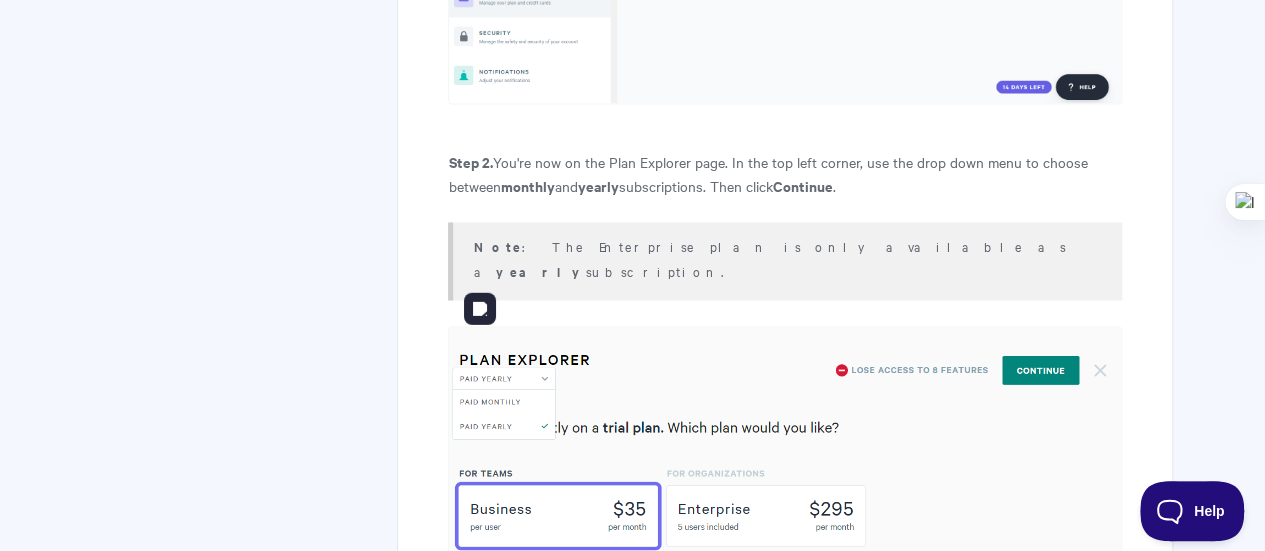click at bounding box center [784, 578] 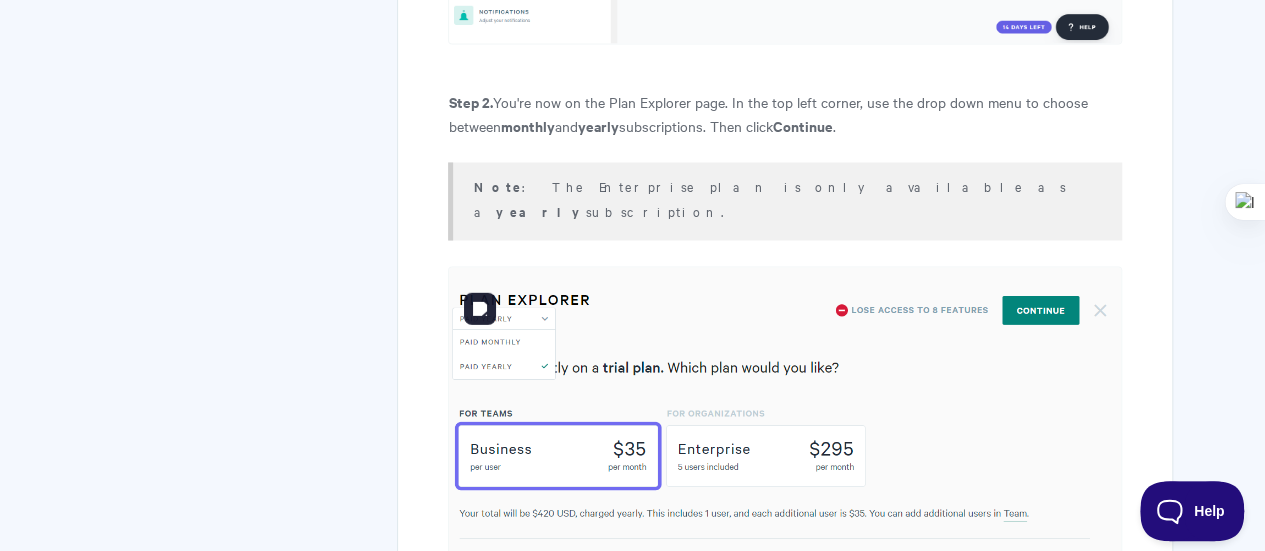 scroll, scrollTop: 1705, scrollLeft: 0, axis: vertical 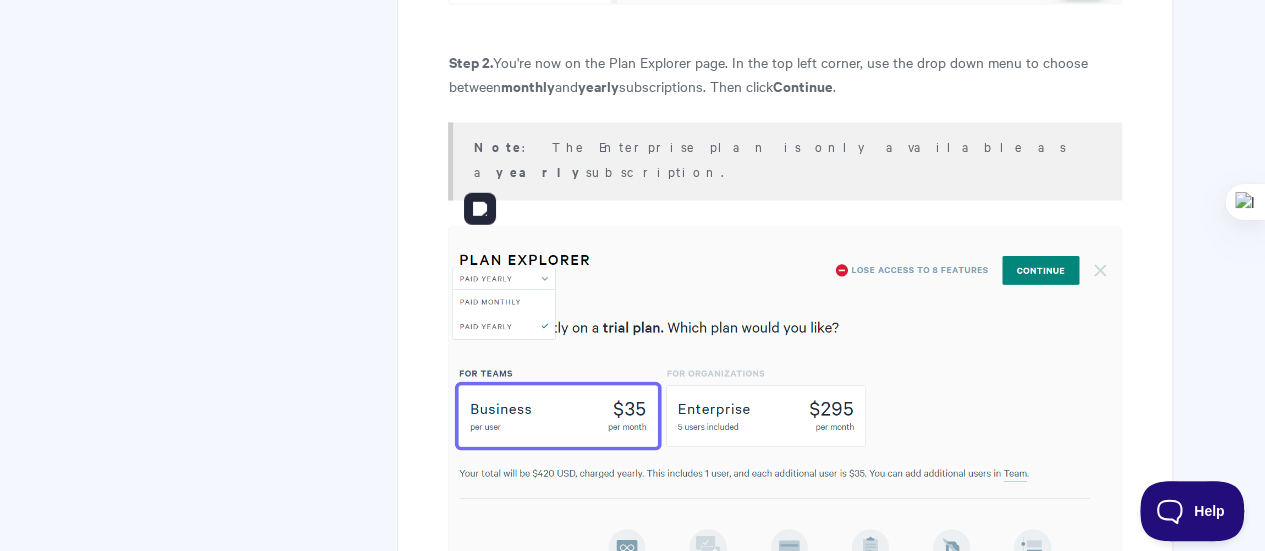 click at bounding box center (784, 478) 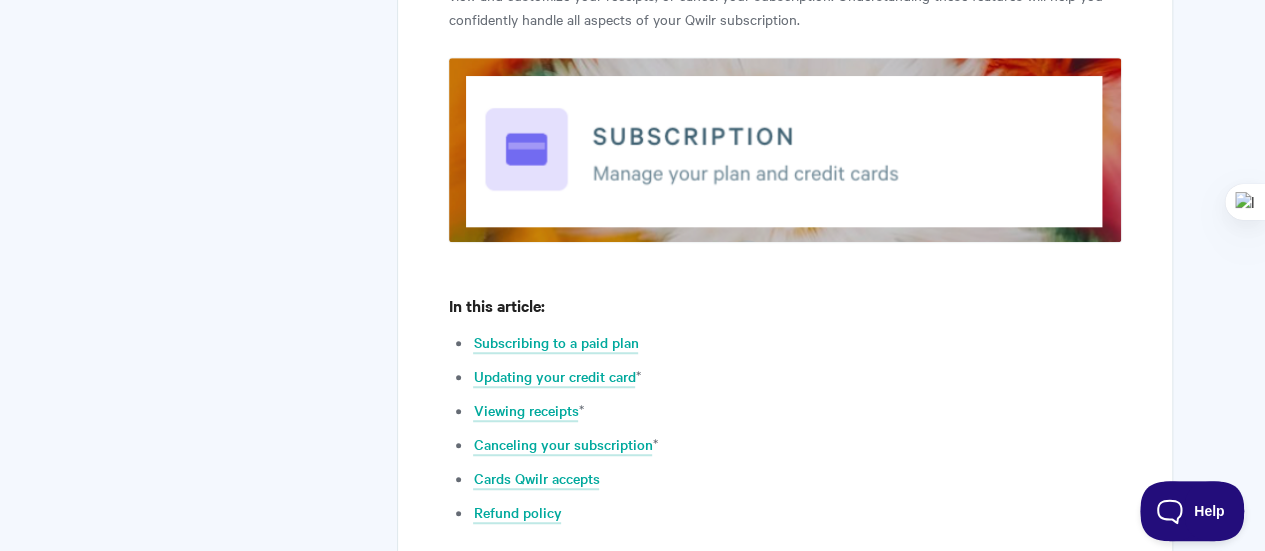 scroll, scrollTop: 0, scrollLeft: 0, axis: both 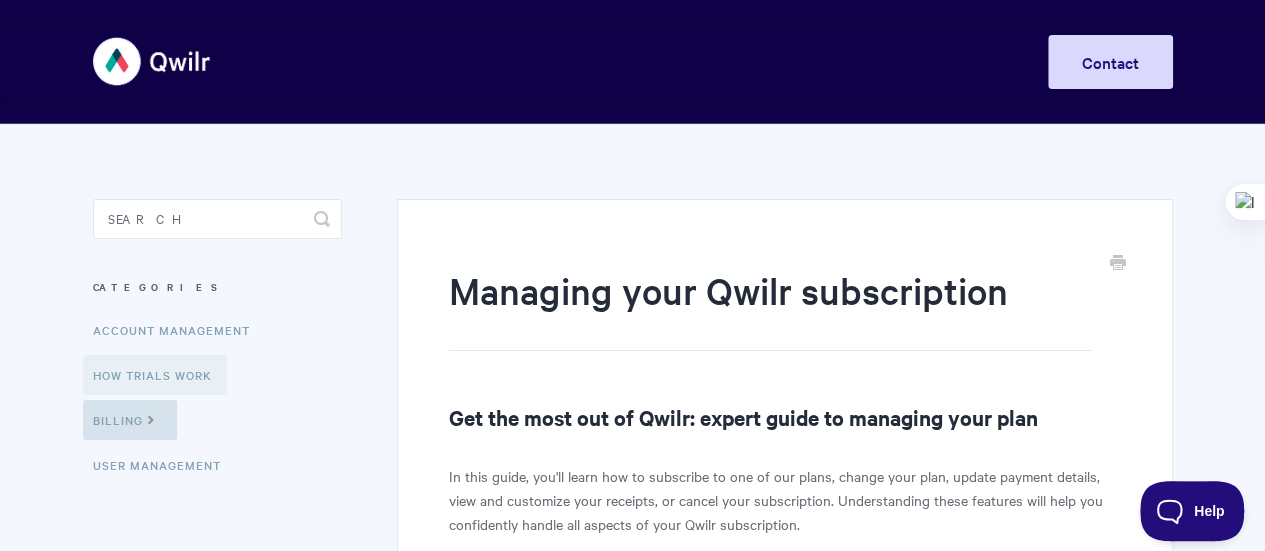 click on "How Trials Work" at bounding box center [155, 375] 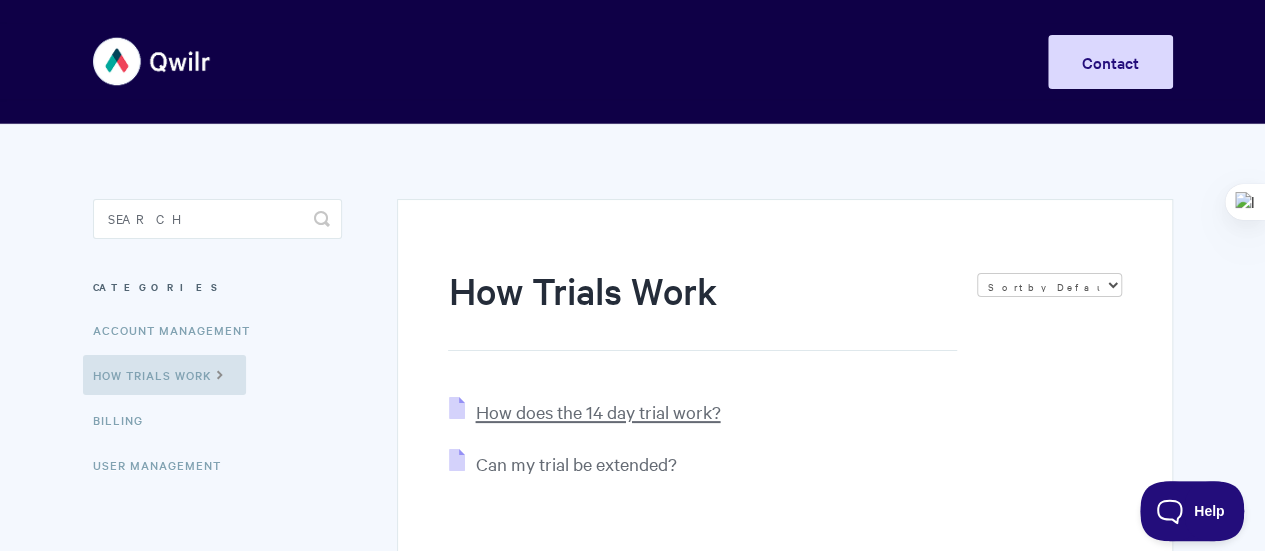 scroll, scrollTop: 100, scrollLeft: 0, axis: vertical 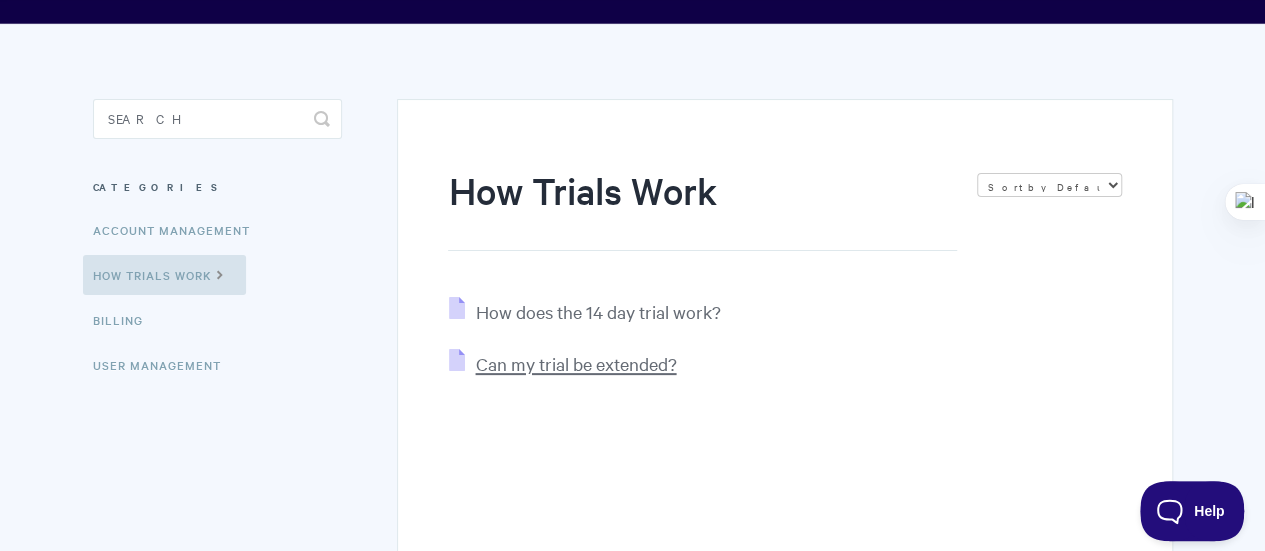 click on "Can my trial be extended?" at bounding box center (575, 363) 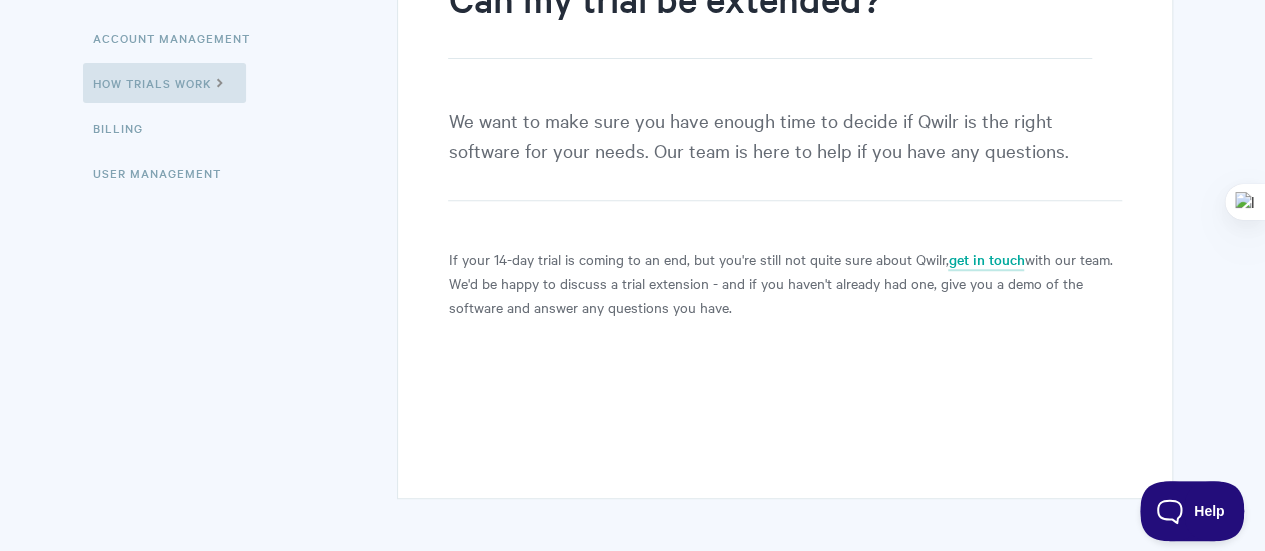 scroll, scrollTop: 300, scrollLeft: 0, axis: vertical 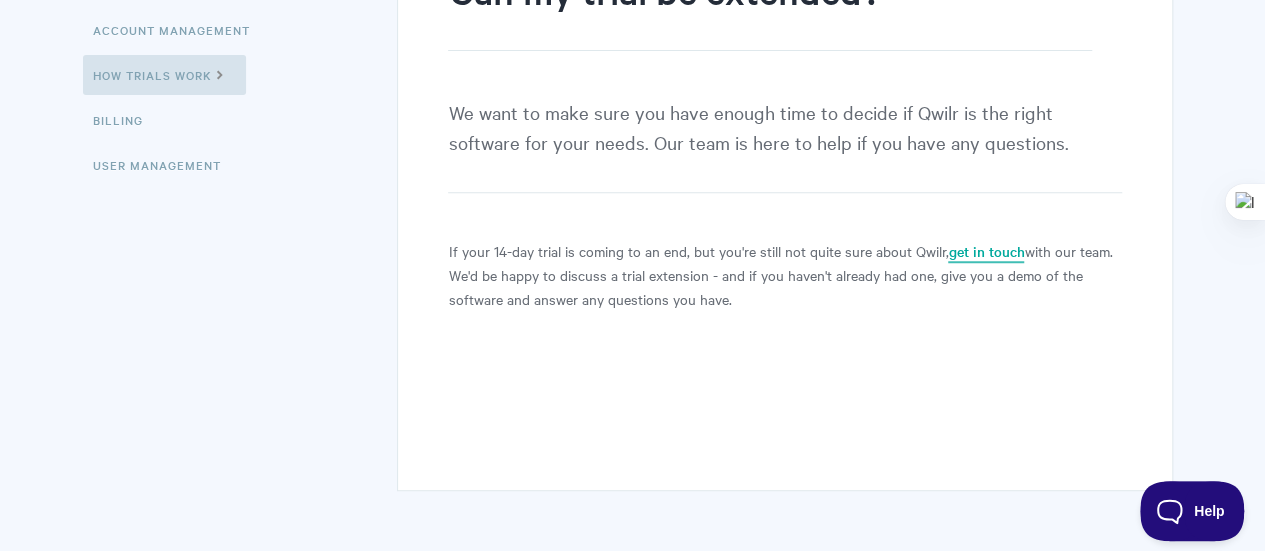 click on "get in touch" at bounding box center [986, 252] 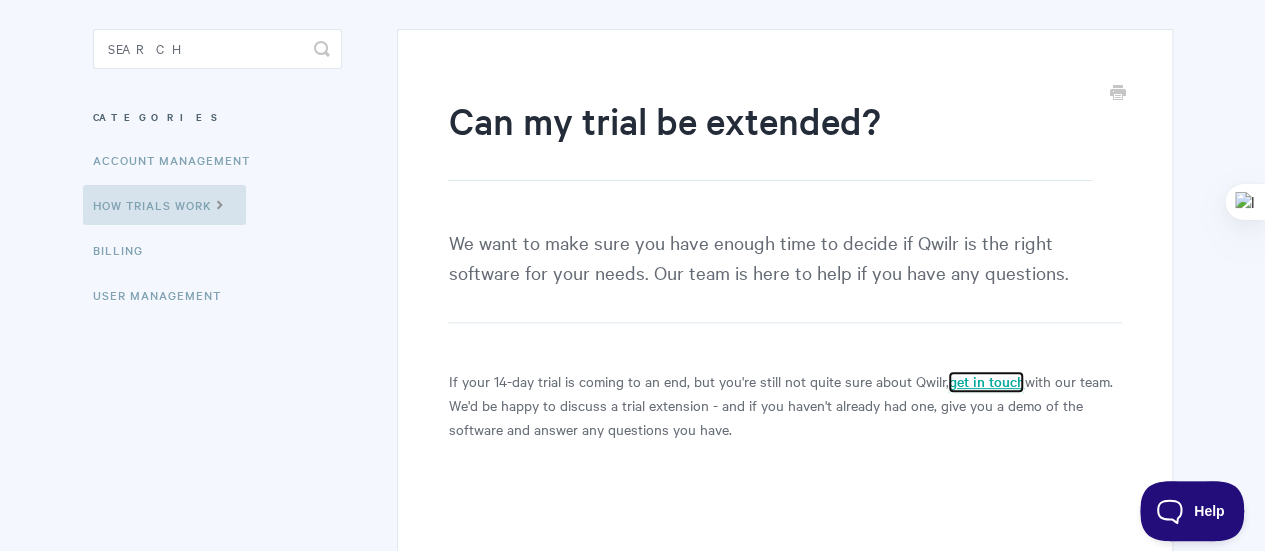 scroll, scrollTop: 200, scrollLeft: 0, axis: vertical 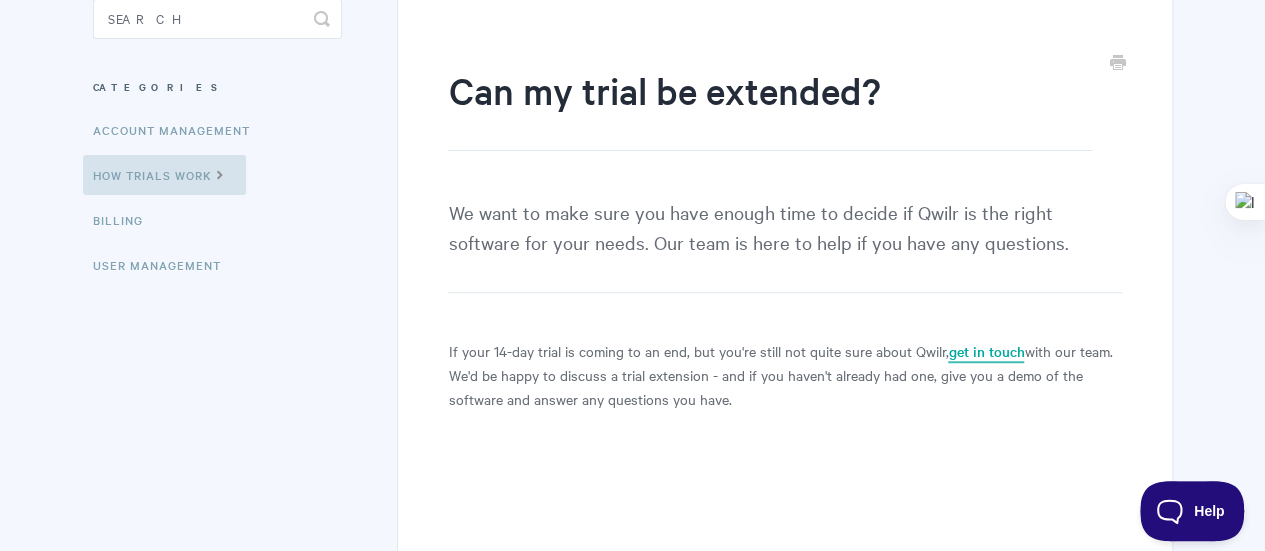 click on "get in touch" at bounding box center (986, 352) 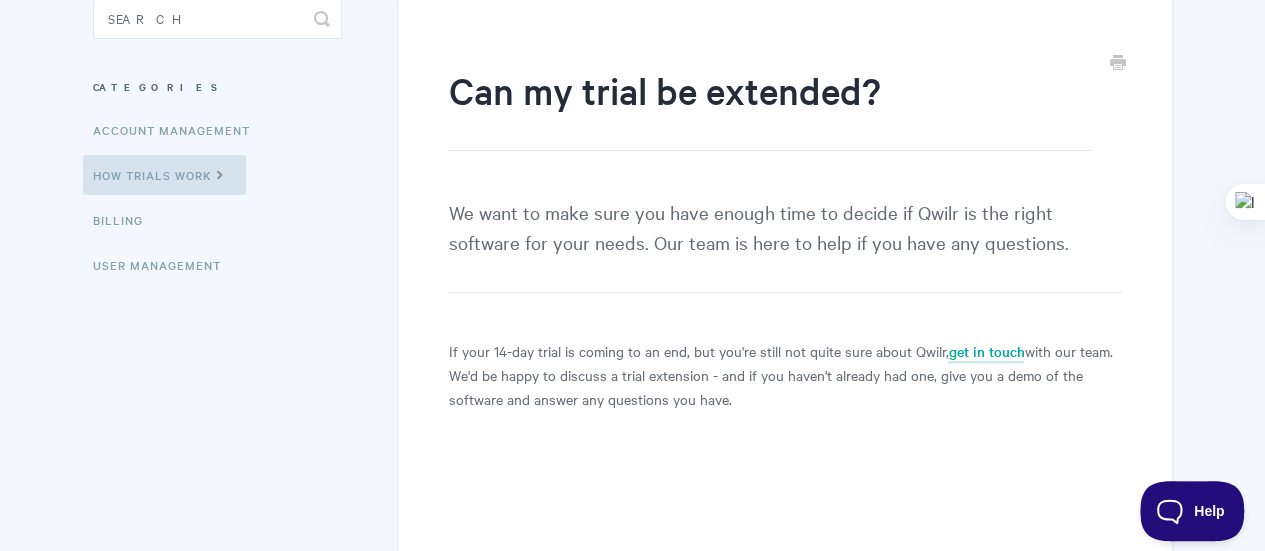 click on "Account Management
How Trials Work
Billing
User Management" at bounding box center (217, 197) 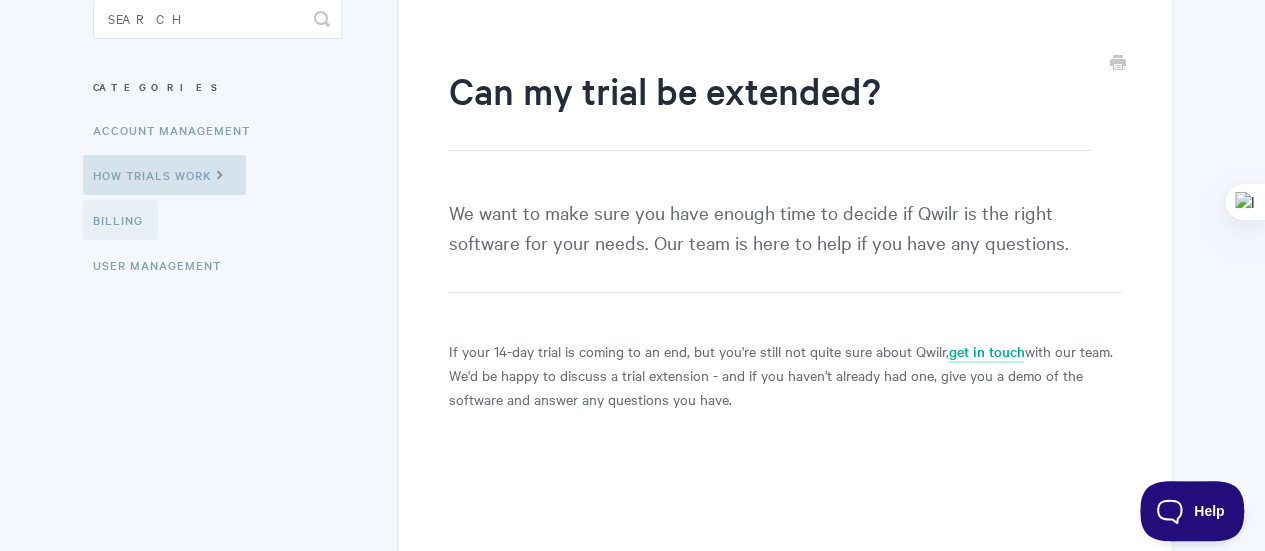 click on "Billing" at bounding box center [120, 220] 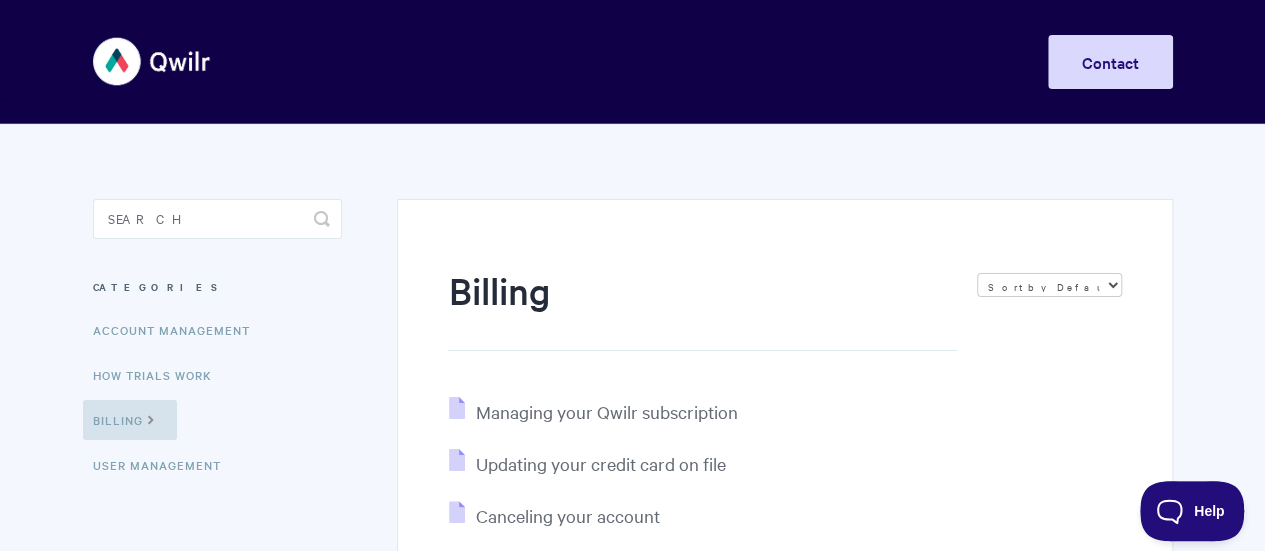 scroll, scrollTop: 0, scrollLeft: 0, axis: both 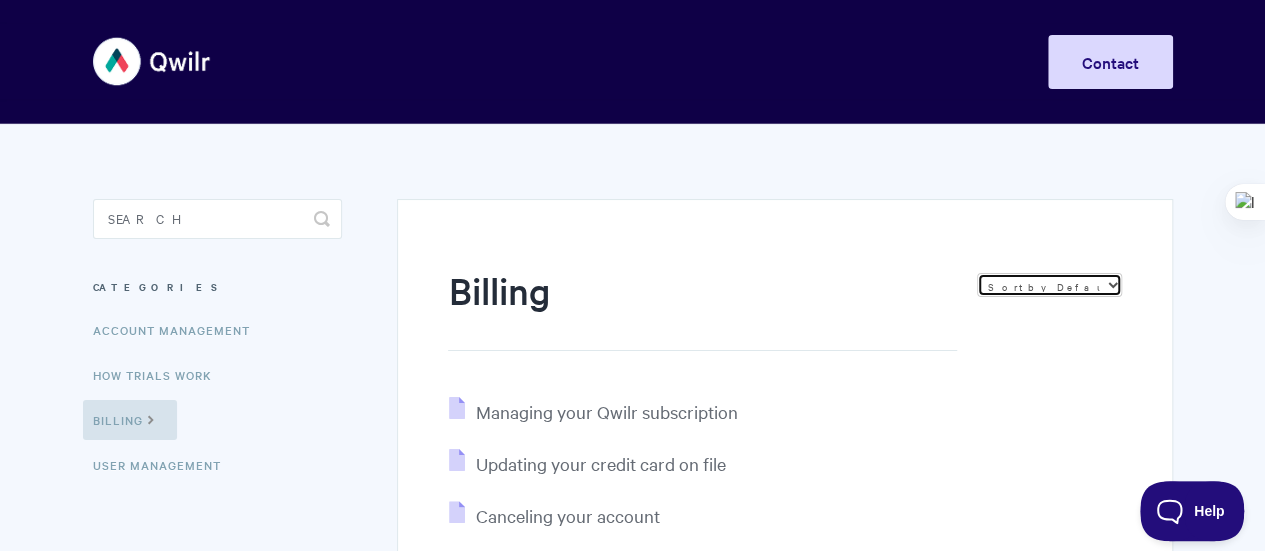 click on "Sort by Default
Sort A-Z
Sort by Popularity
Sort by Last Updated" at bounding box center [1049, 285] 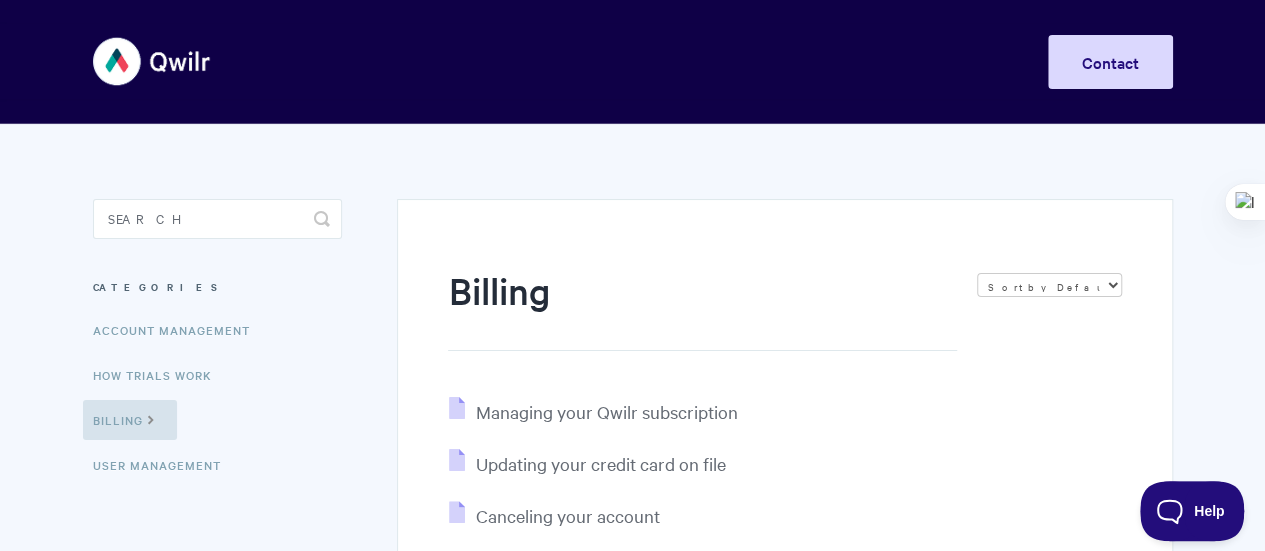 click on "Billing" at bounding box center (702, 308) 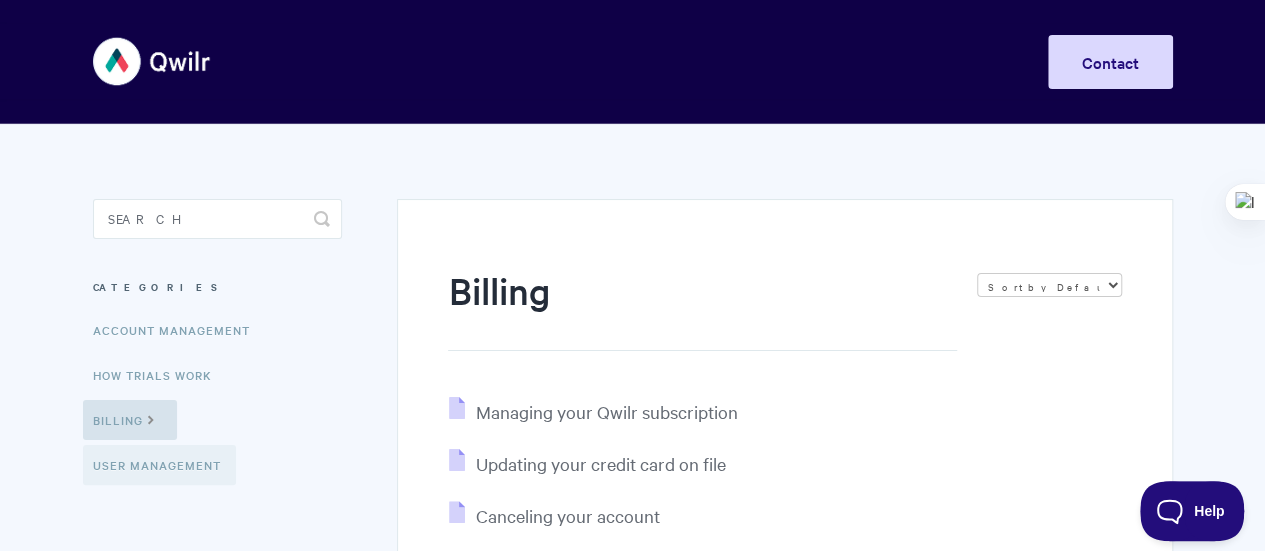 click on "User Management" at bounding box center (159, 465) 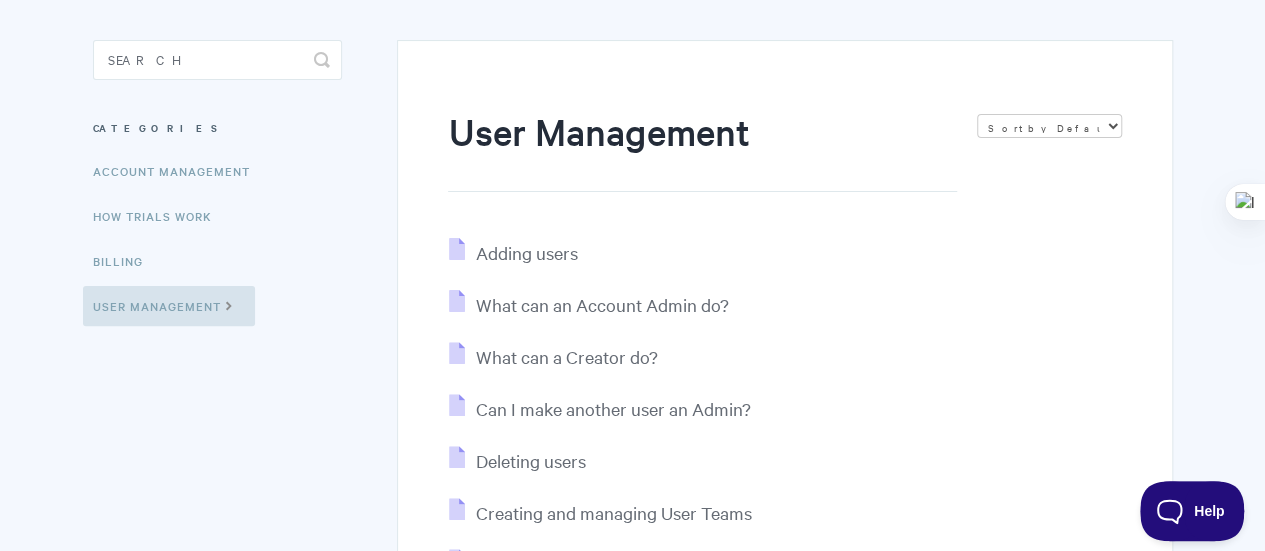 scroll, scrollTop: 132, scrollLeft: 0, axis: vertical 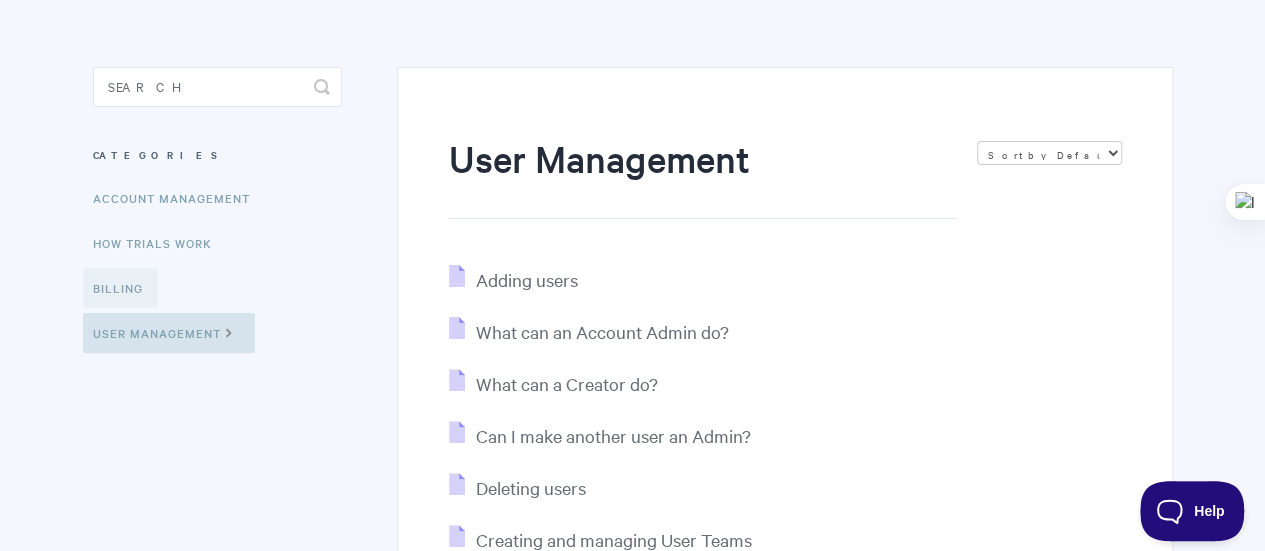 click on "Billing" at bounding box center (120, 288) 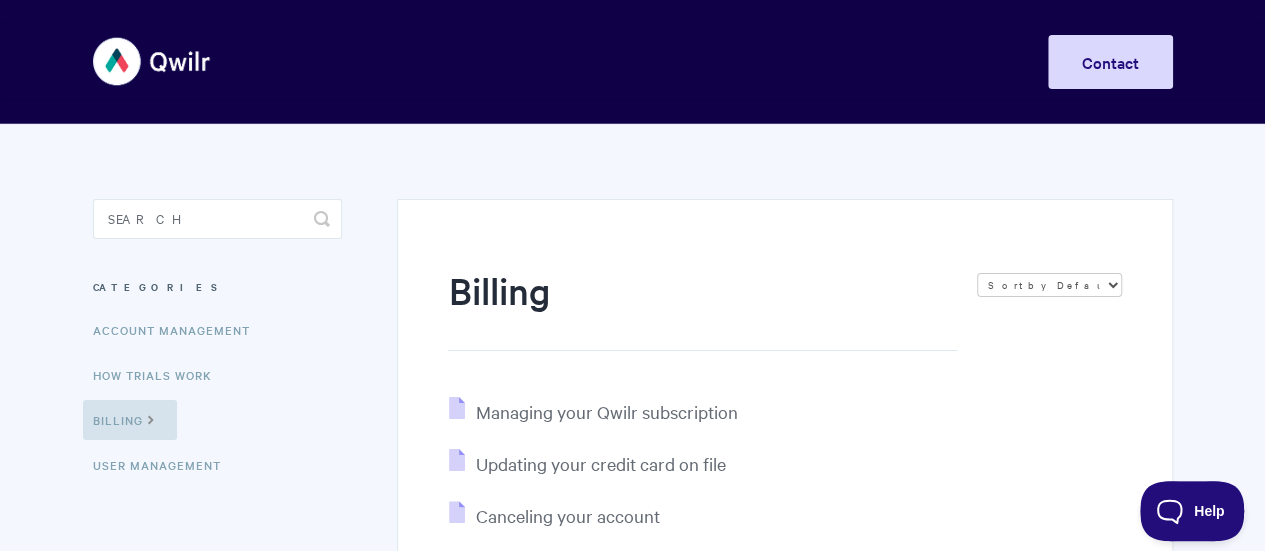 scroll, scrollTop: 0, scrollLeft: 0, axis: both 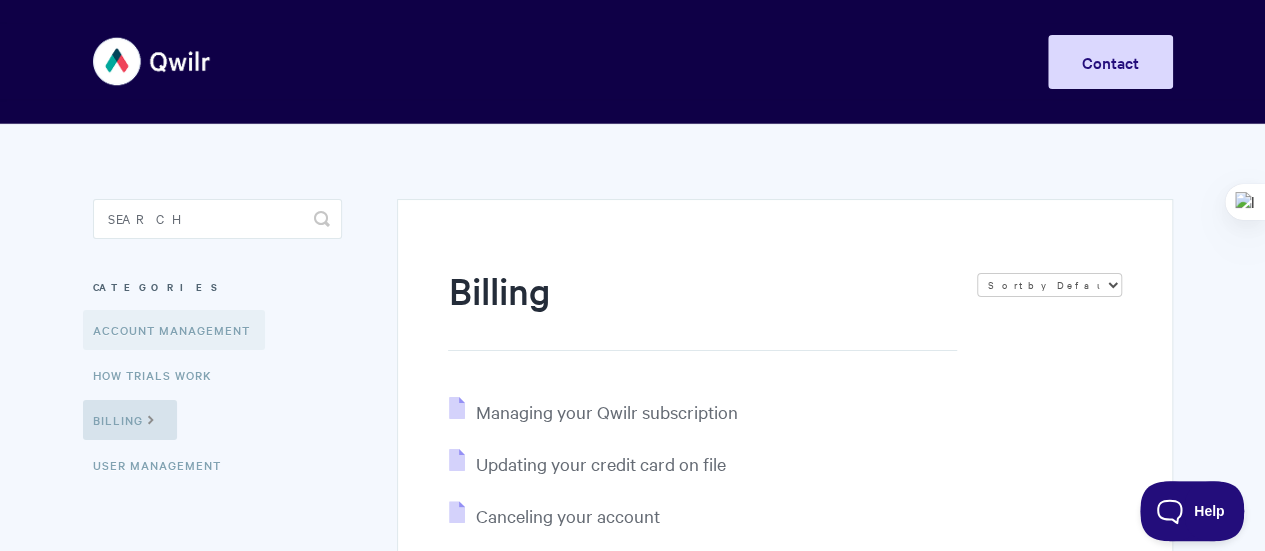 click on "Account Management" at bounding box center [174, 330] 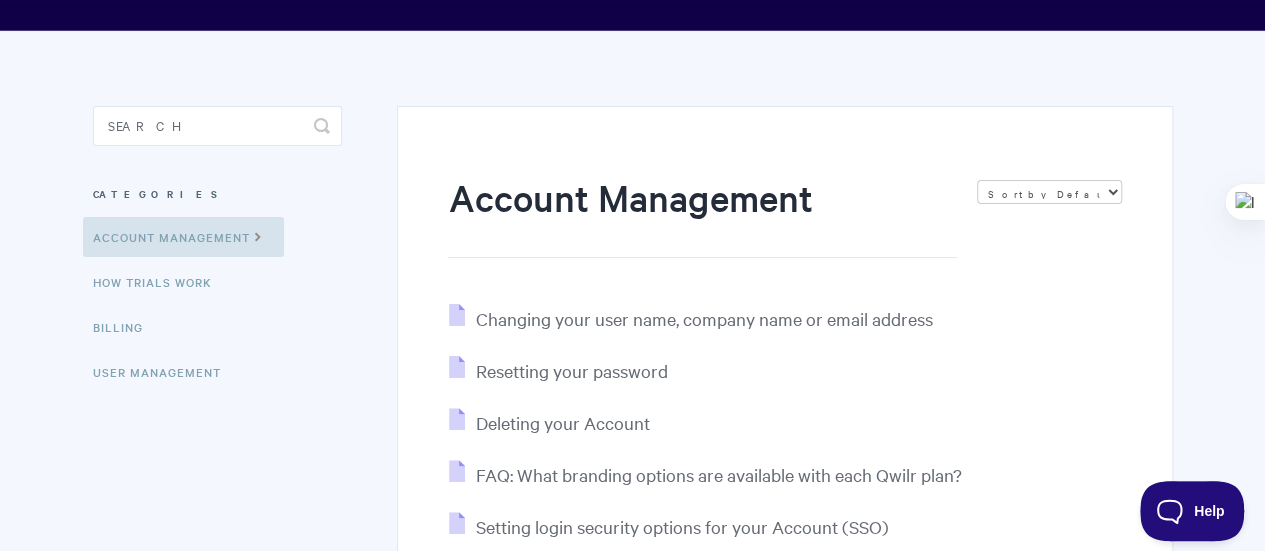 scroll, scrollTop: 0, scrollLeft: 0, axis: both 